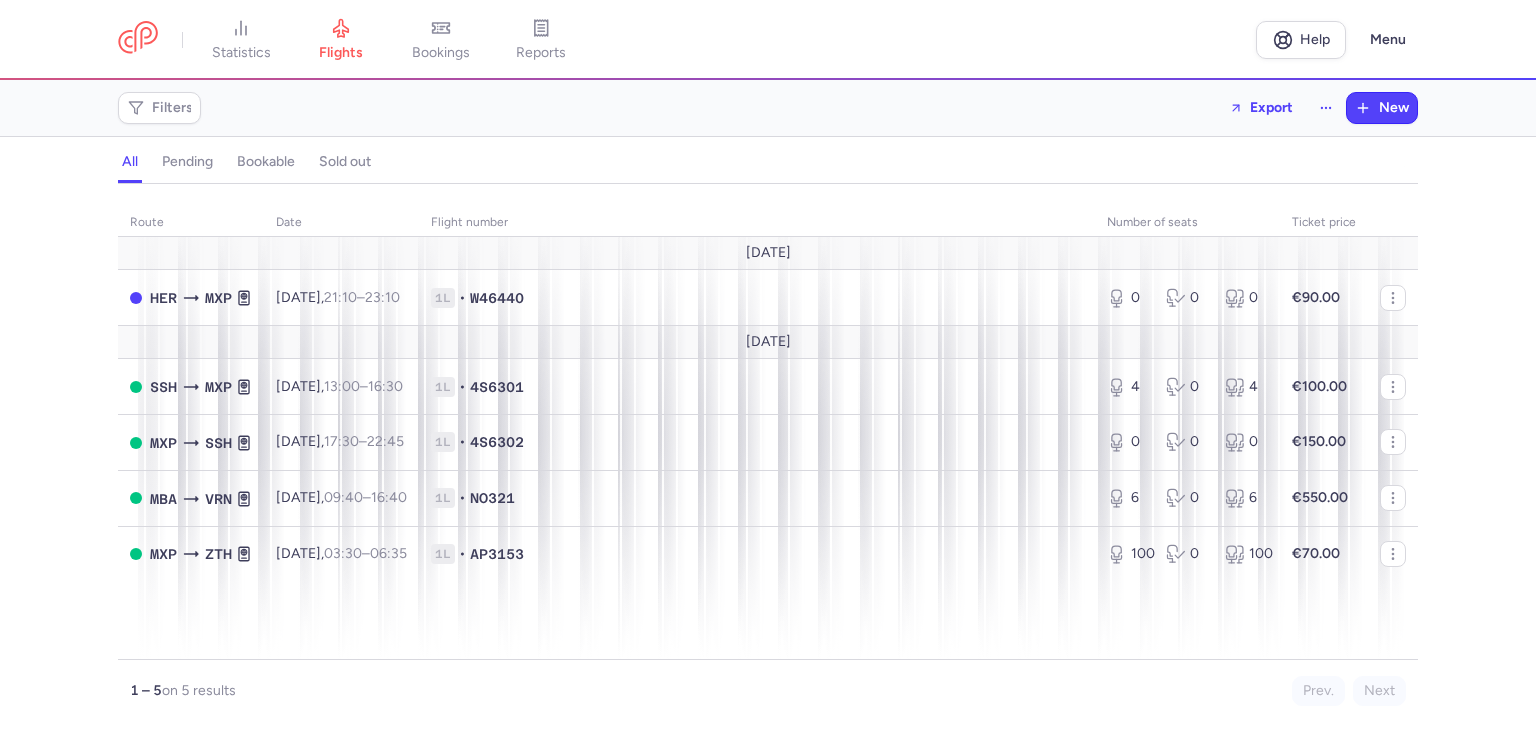 scroll, scrollTop: 0, scrollLeft: 0, axis: both 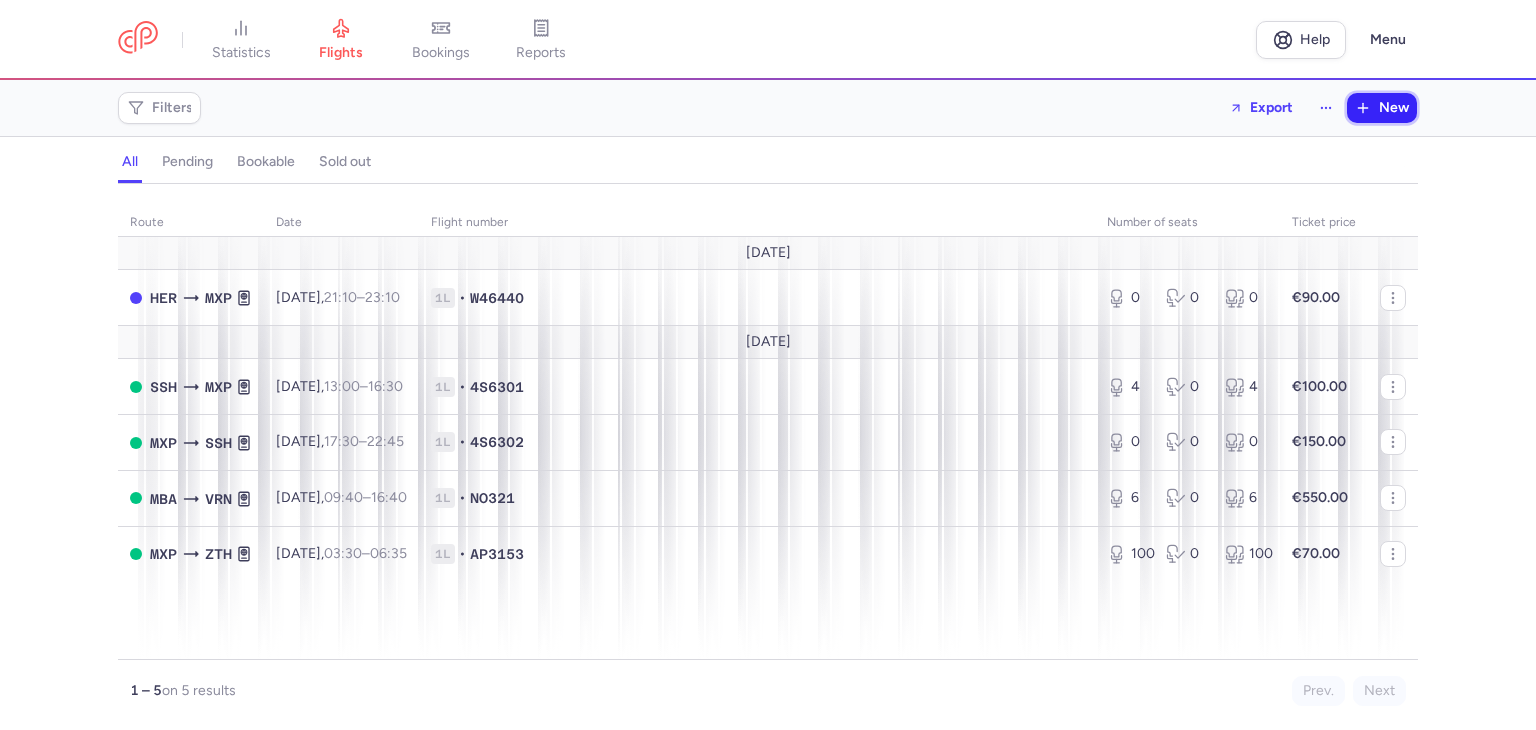 click on "New" at bounding box center [1382, 108] 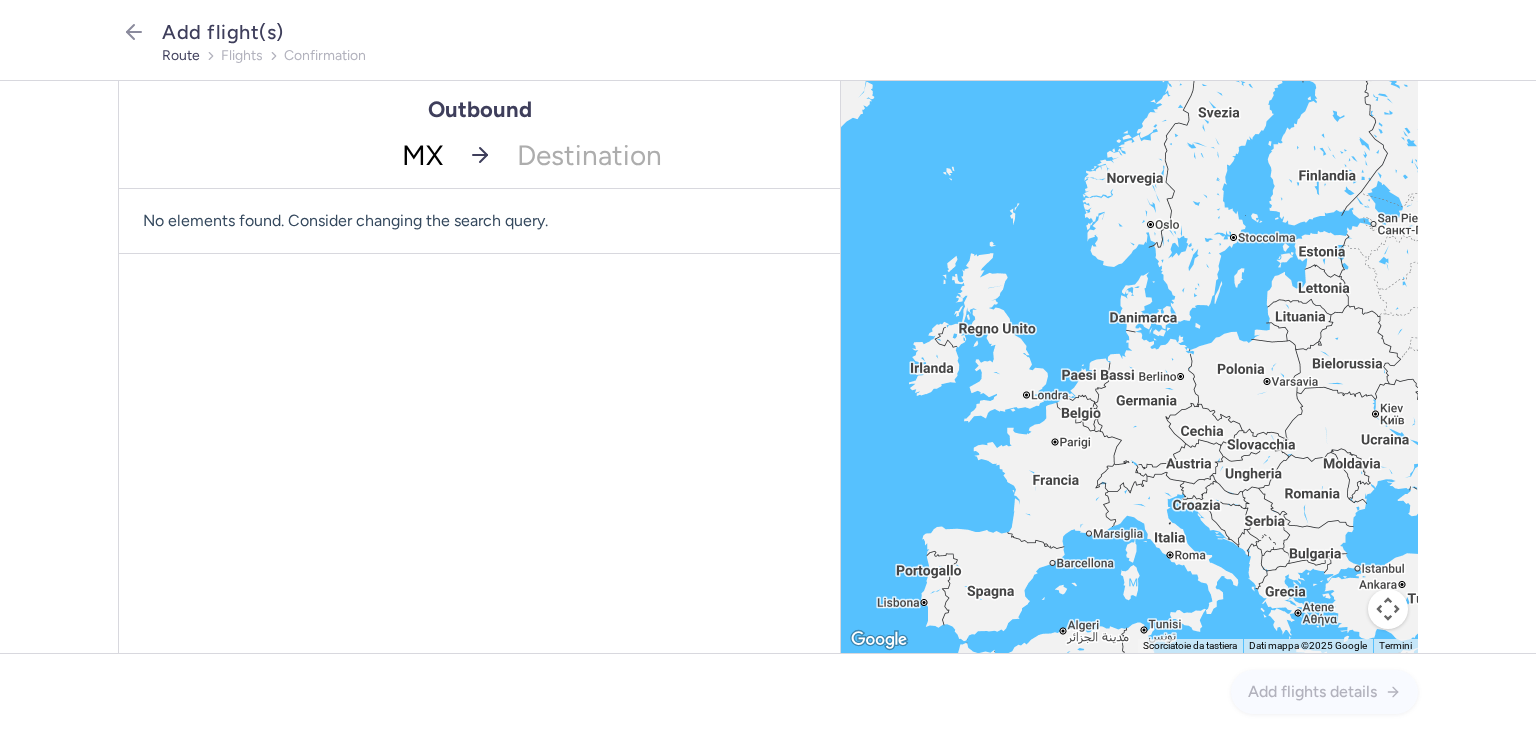 type on "MXP" 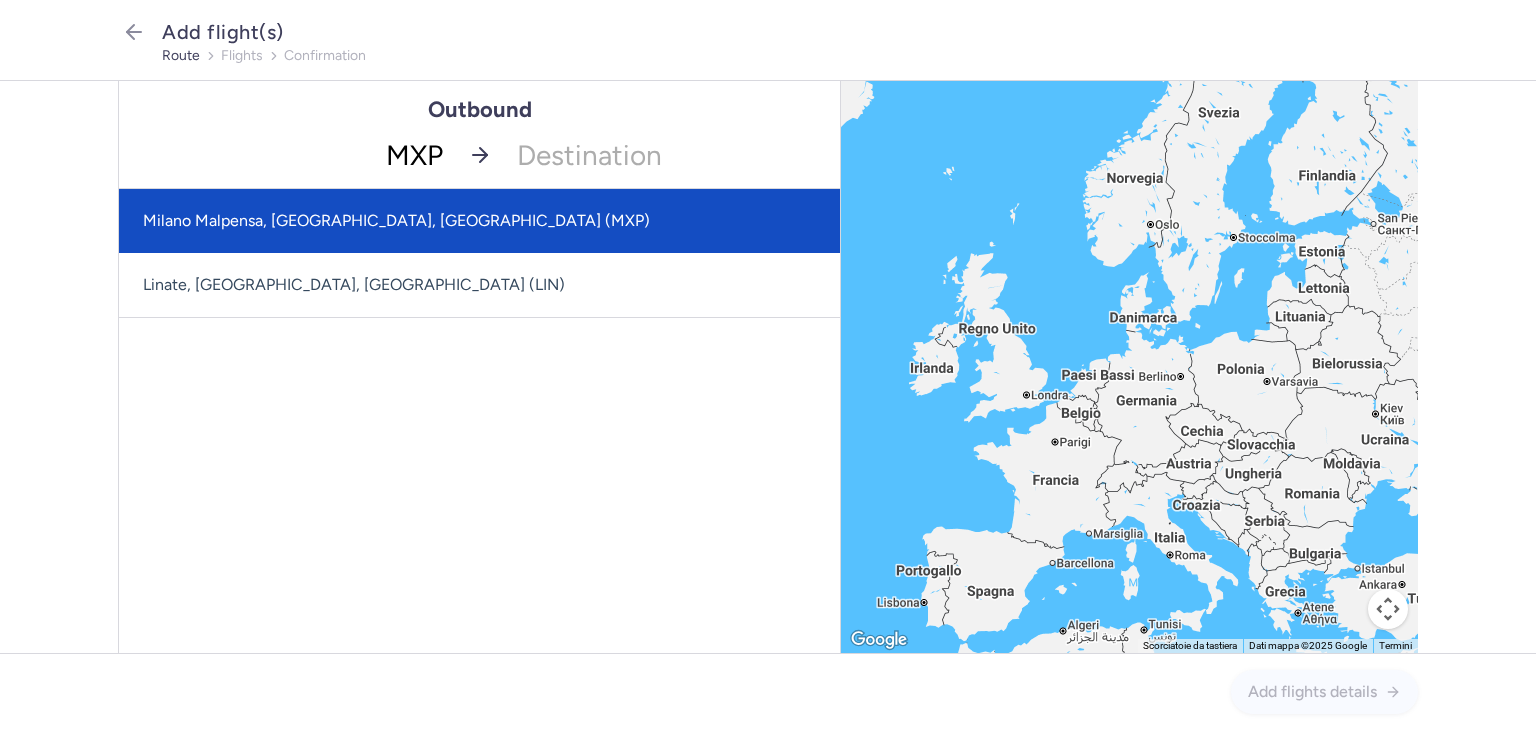 click on "Milano Malpensa, [GEOGRAPHIC_DATA], [GEOGRAPHIC_DATA] (MXP)" at bounding box center [479, 221] 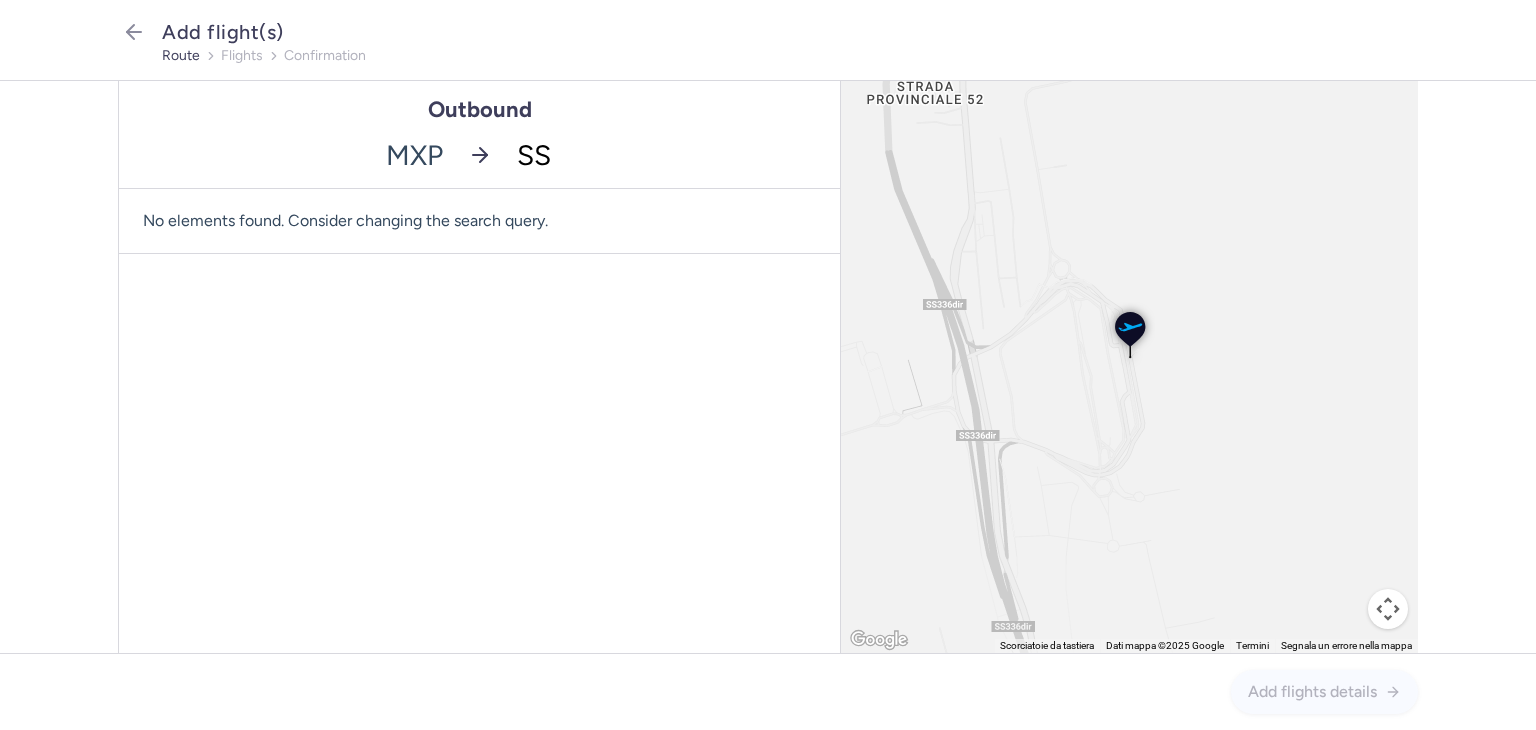 type on "SSH" 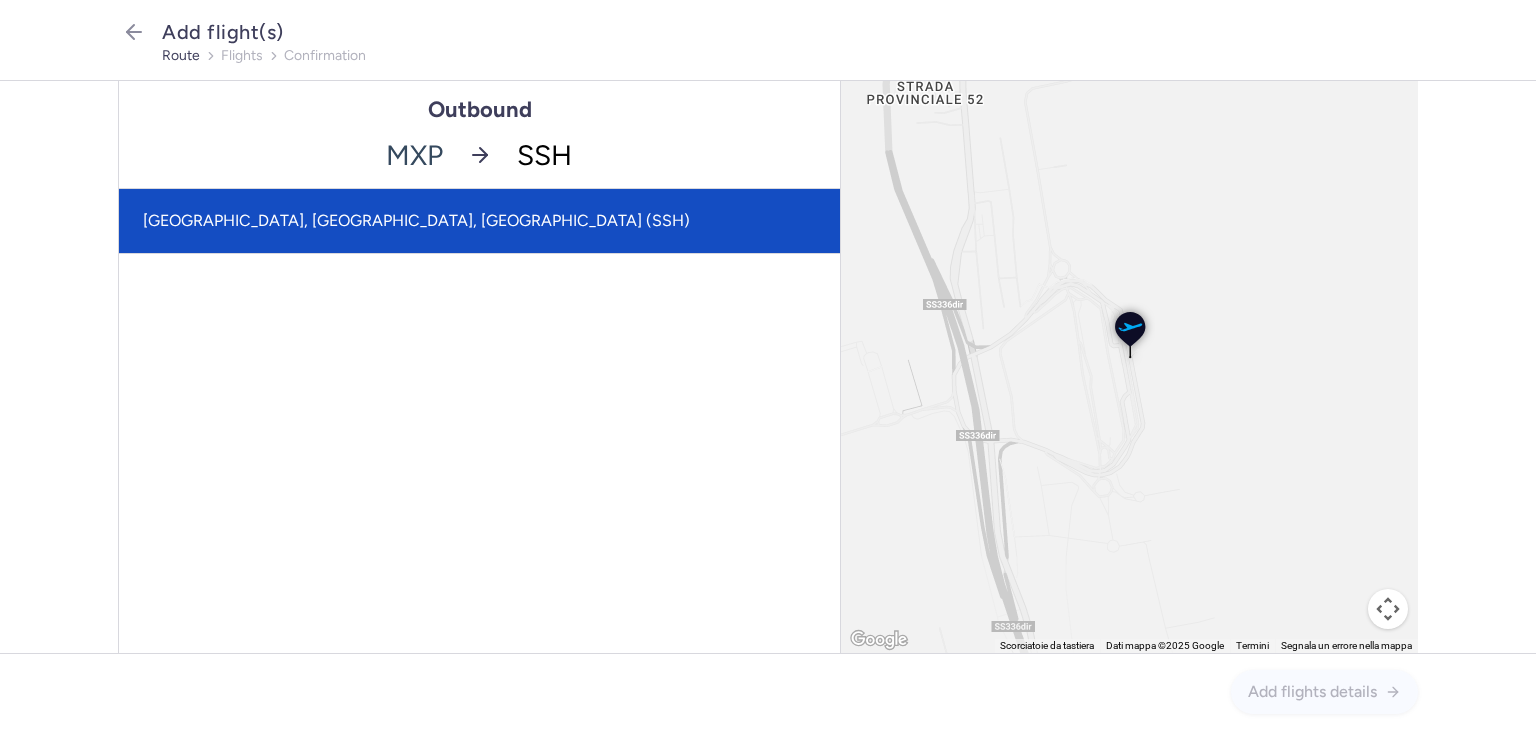 click on "[GEOGRAPHIC_DATA], [GEOGRAPHIC_DATA], [GEOGRAPHIC_DATA] (SSH)" 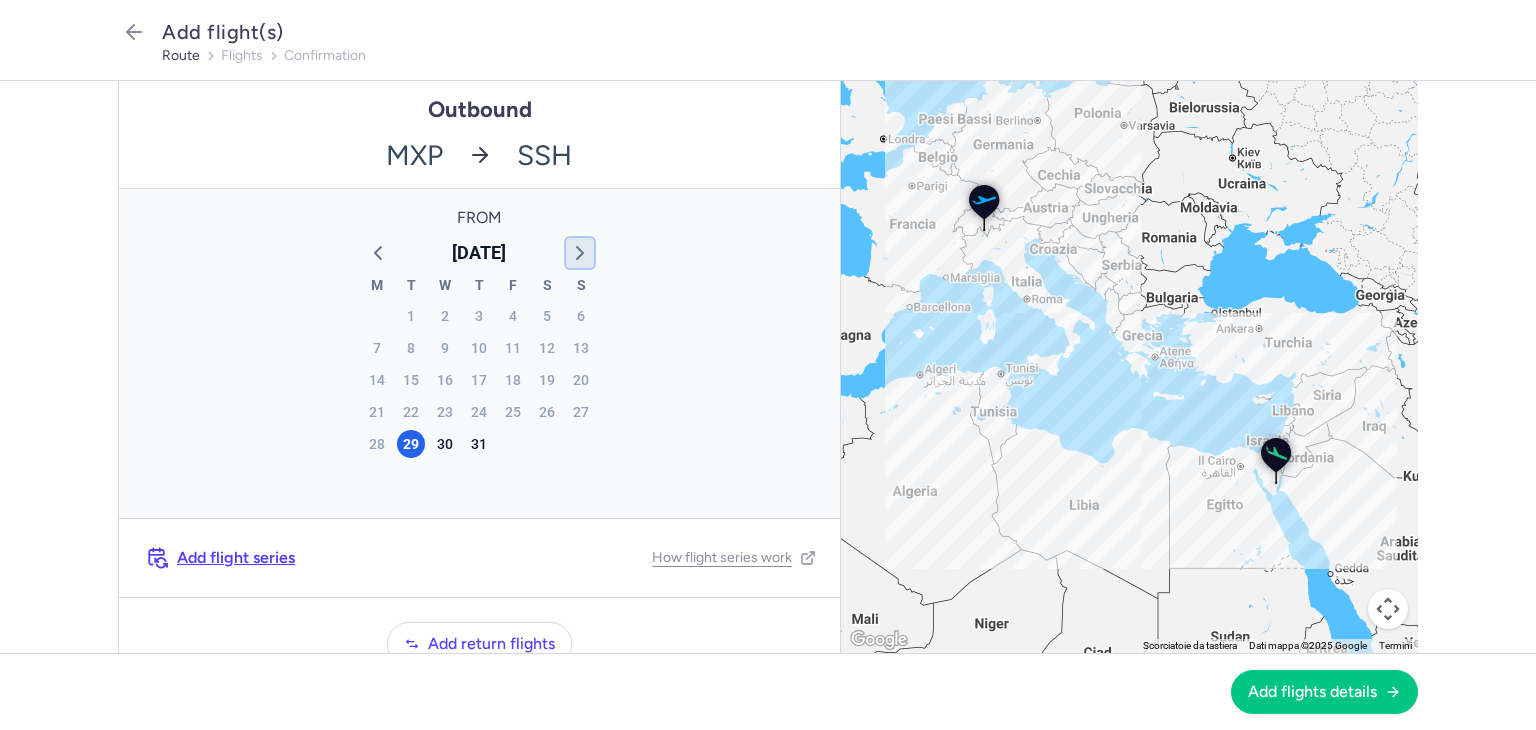 click 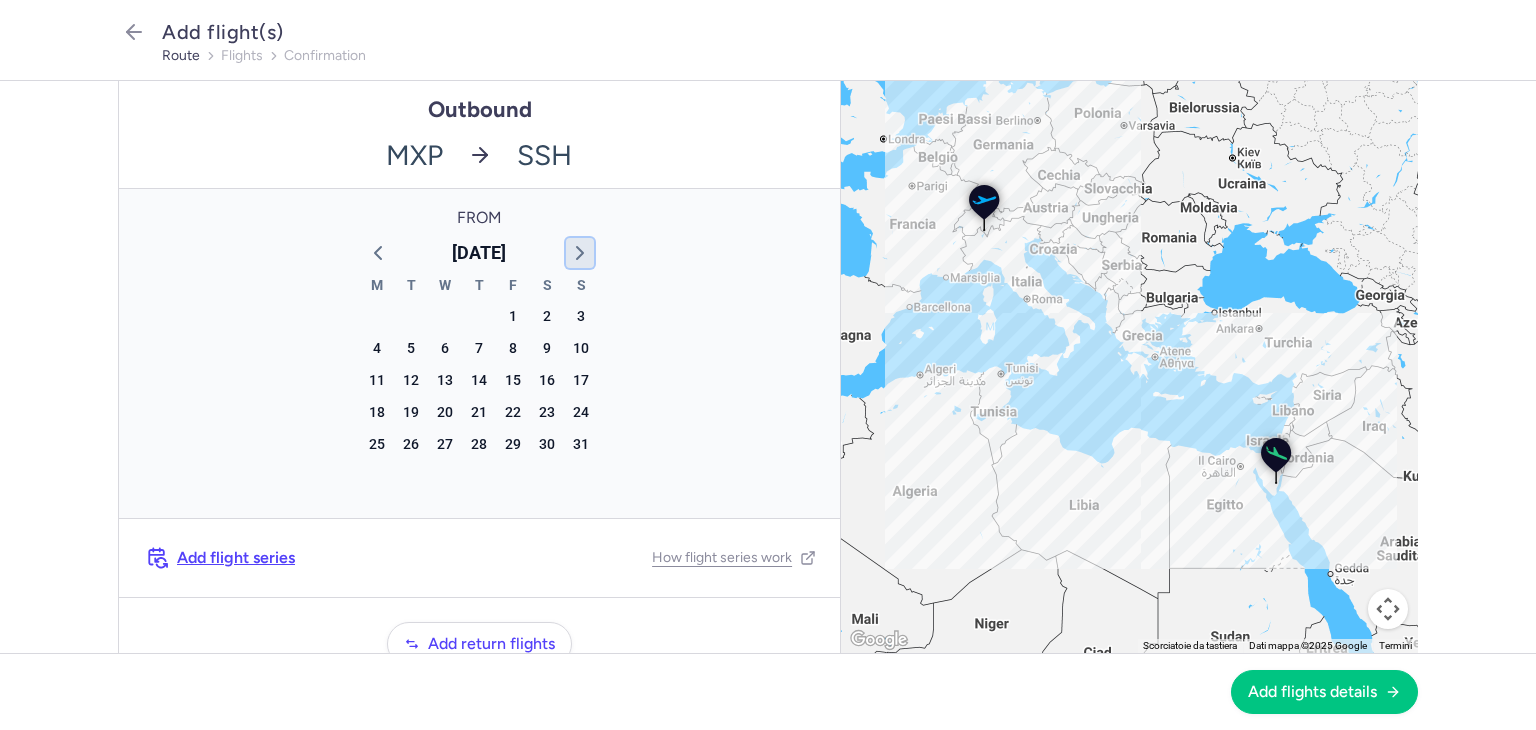 click 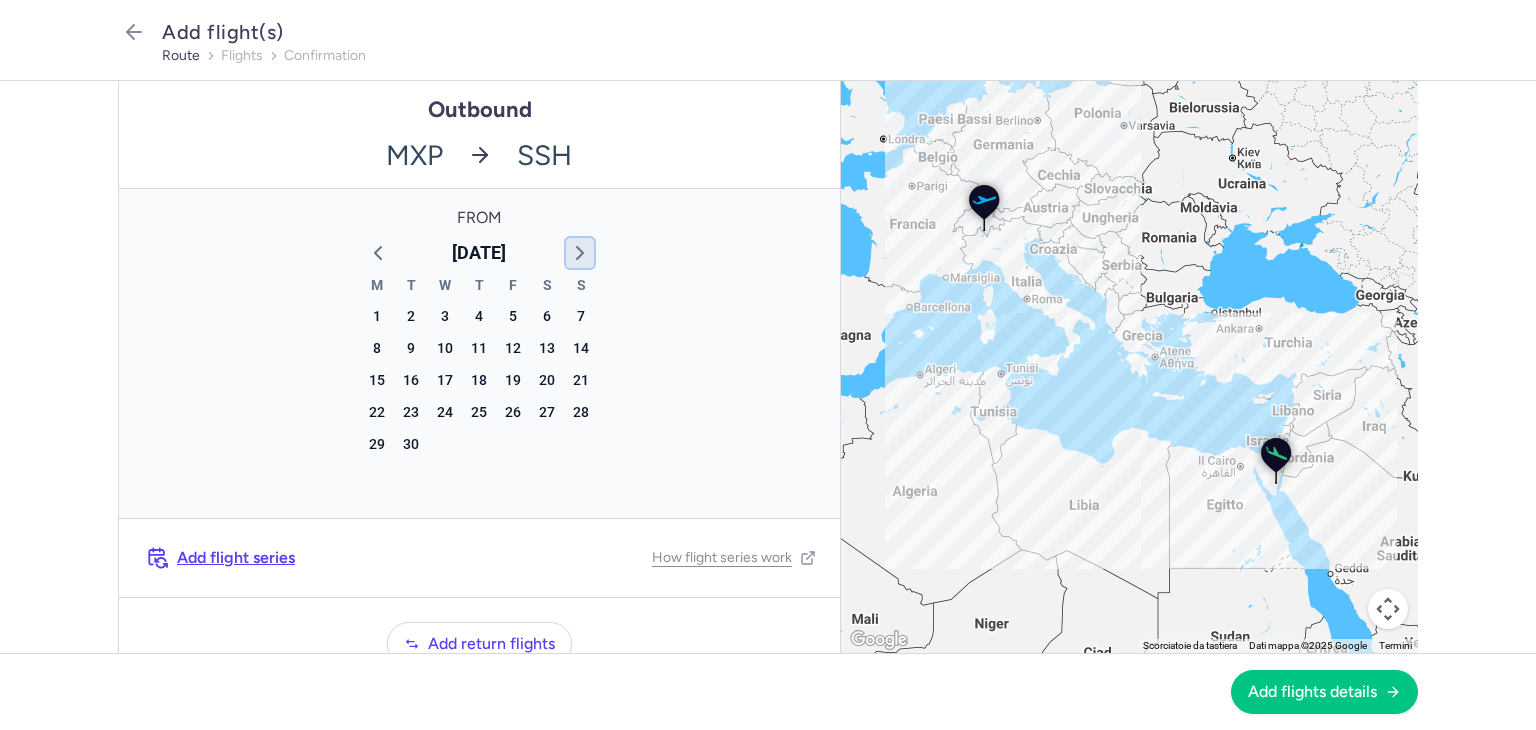 click 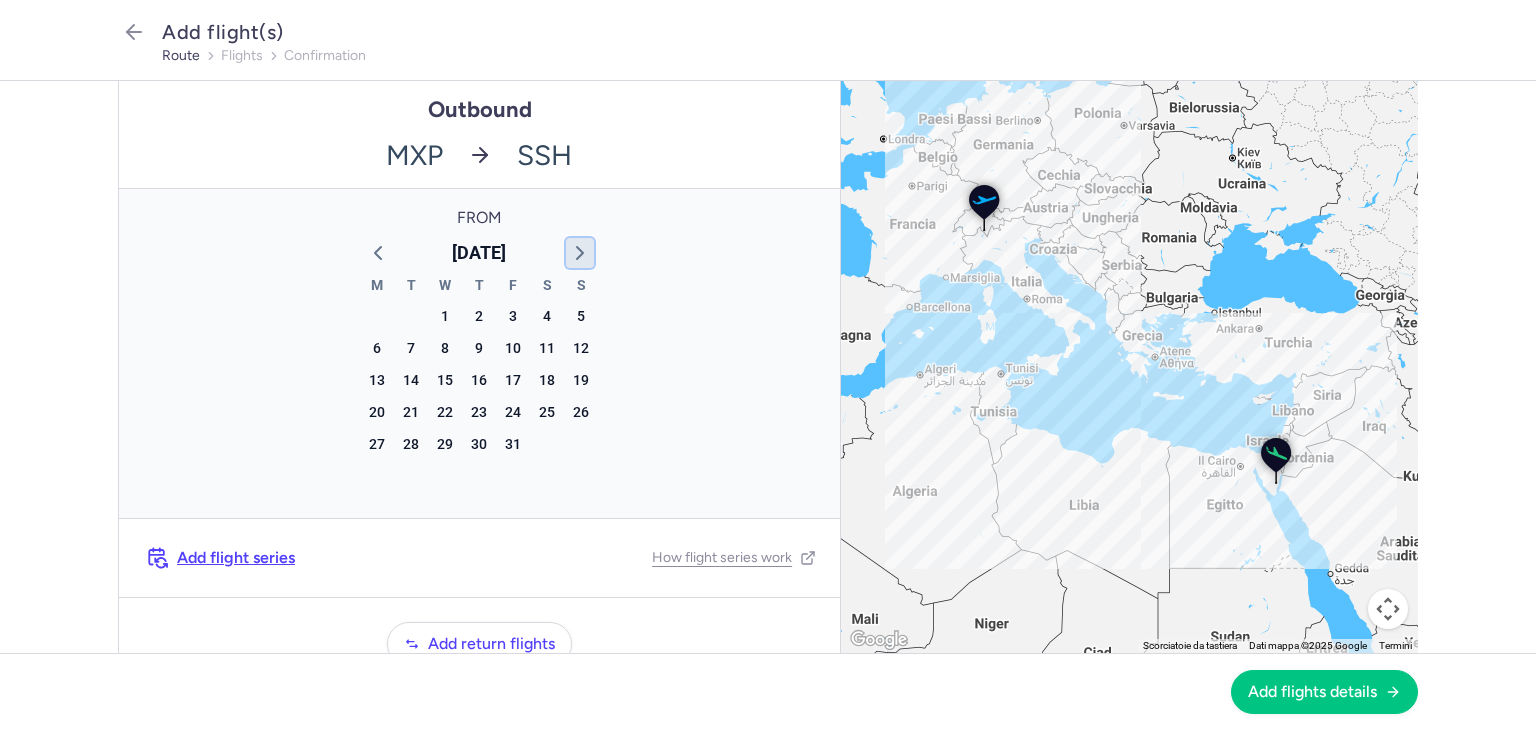 click 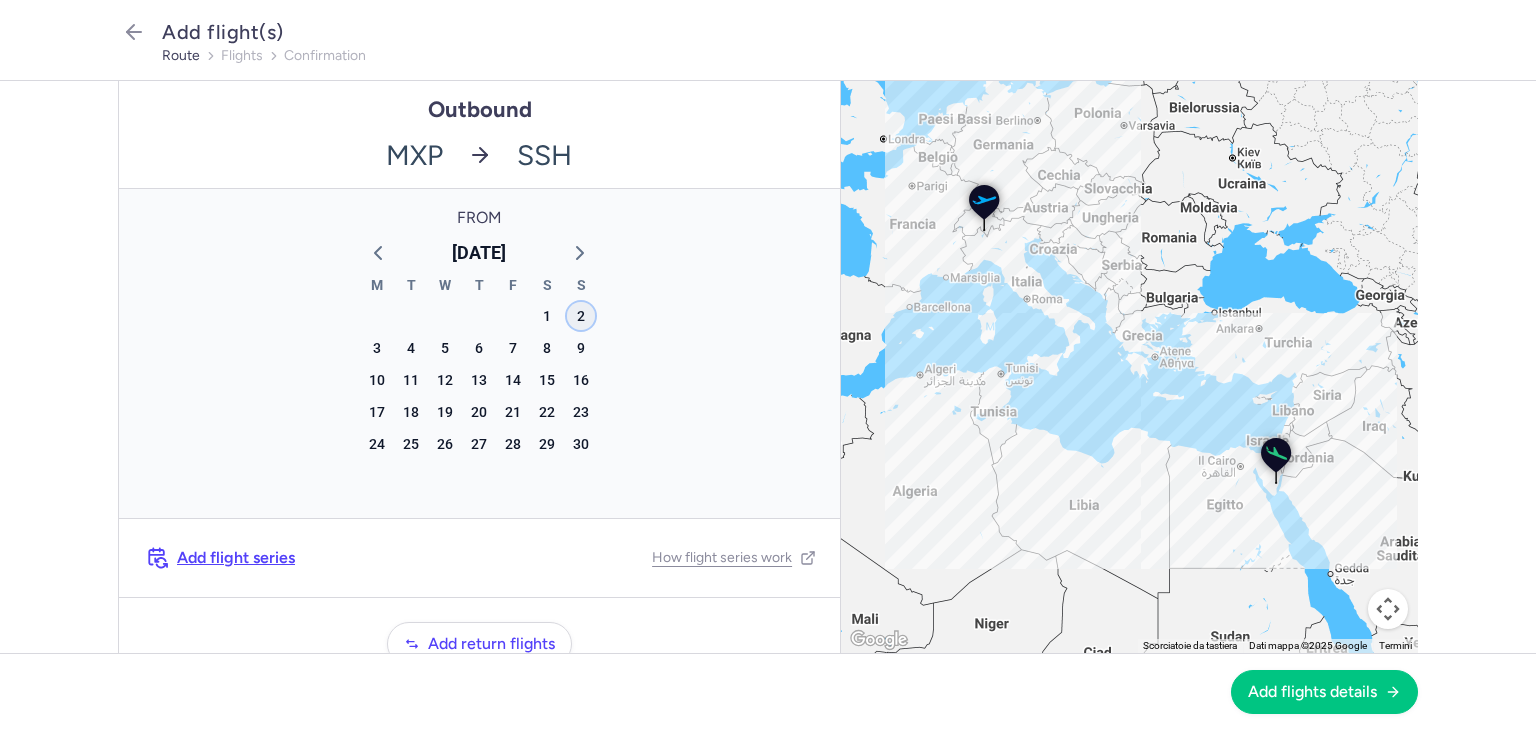 click on "2" 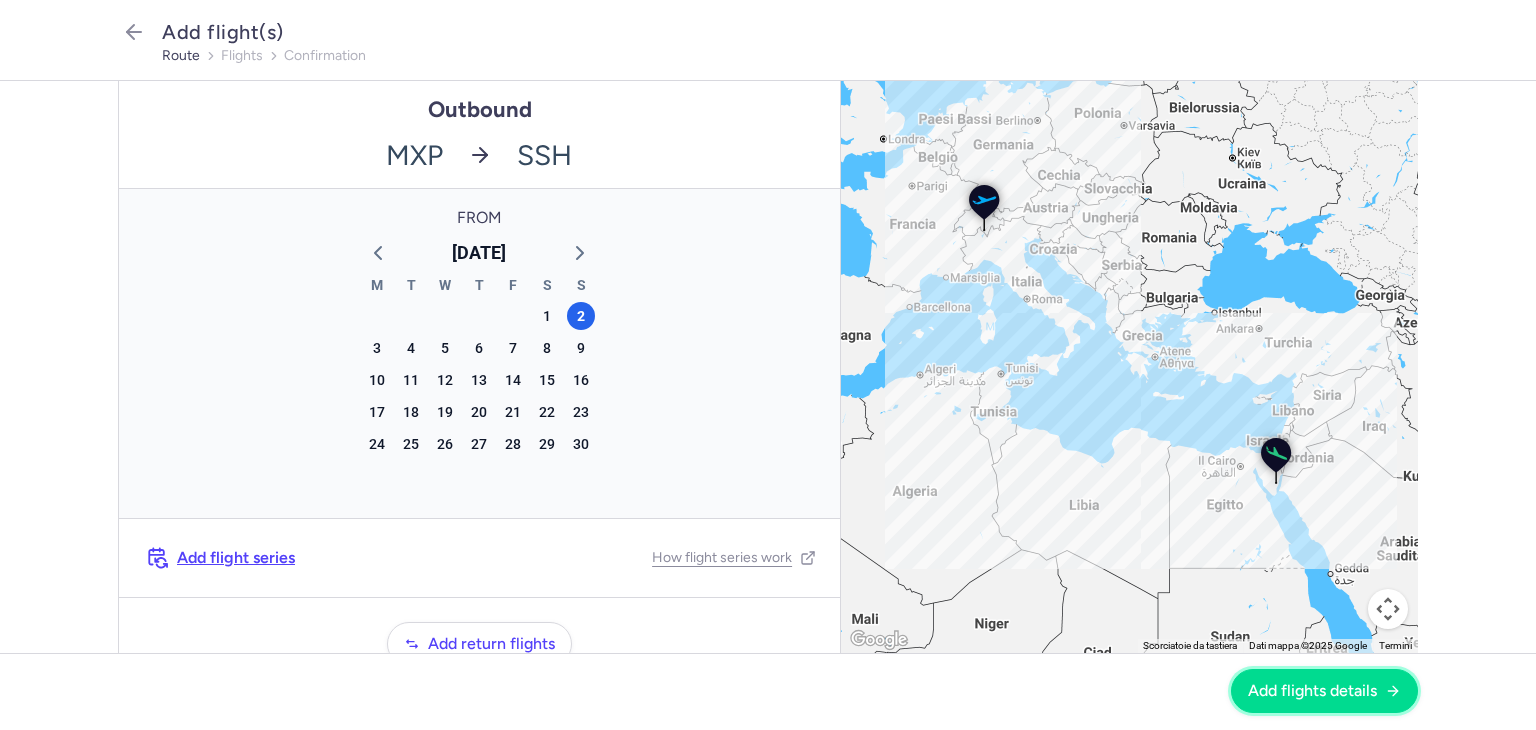 click on "Add flights details" at bounding box center (1312, 691) 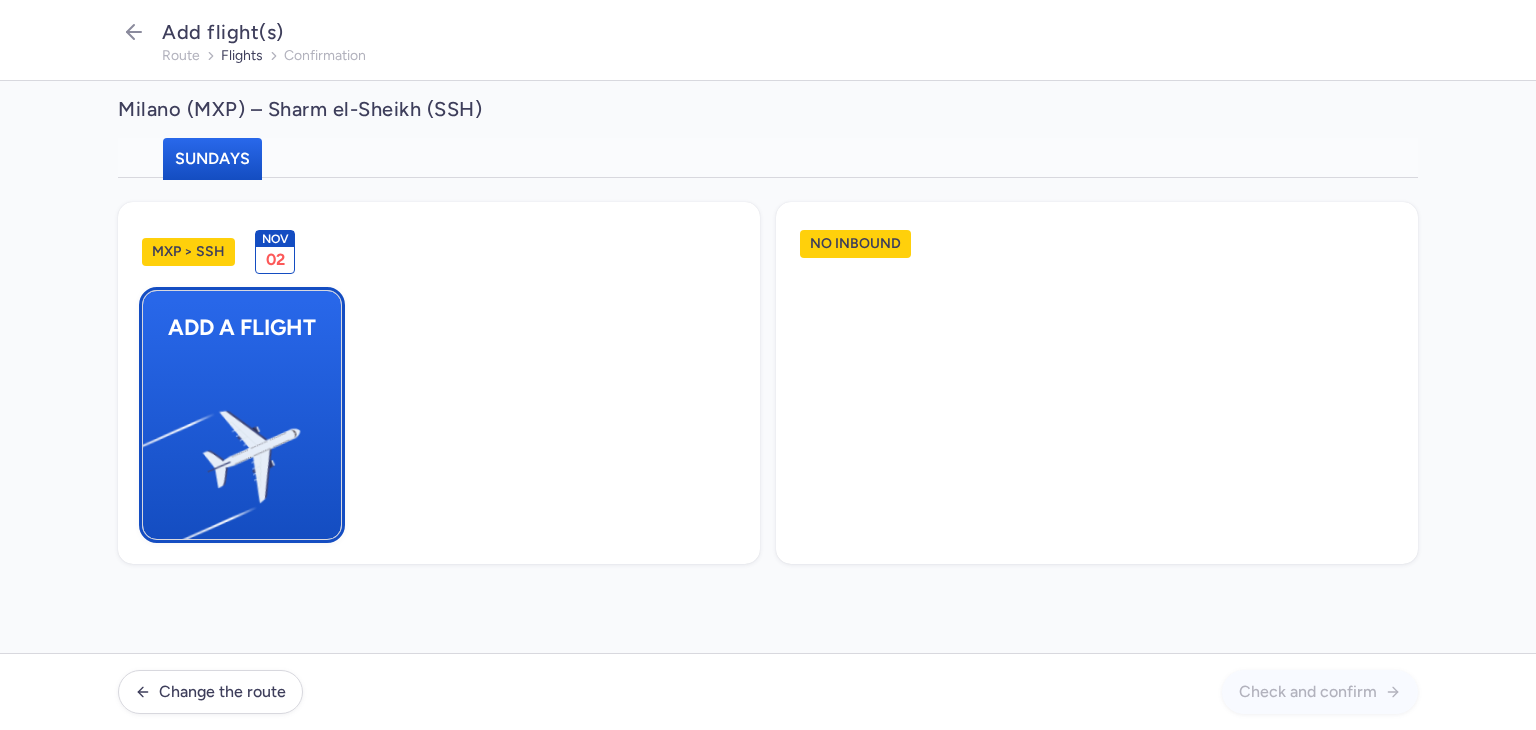 click at bounding box center (153, 448) 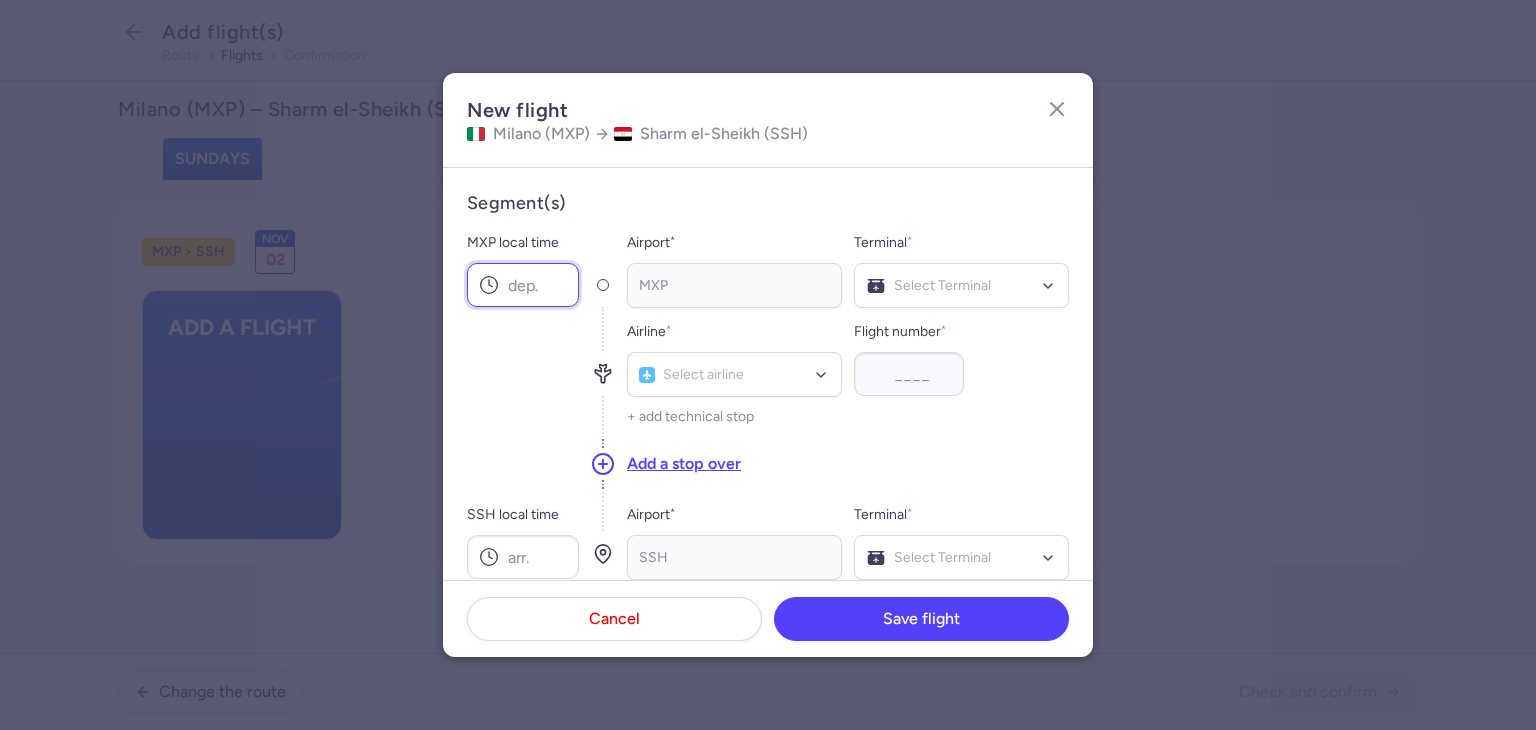 click on "MXP local time" at bounding box center (523, 285) 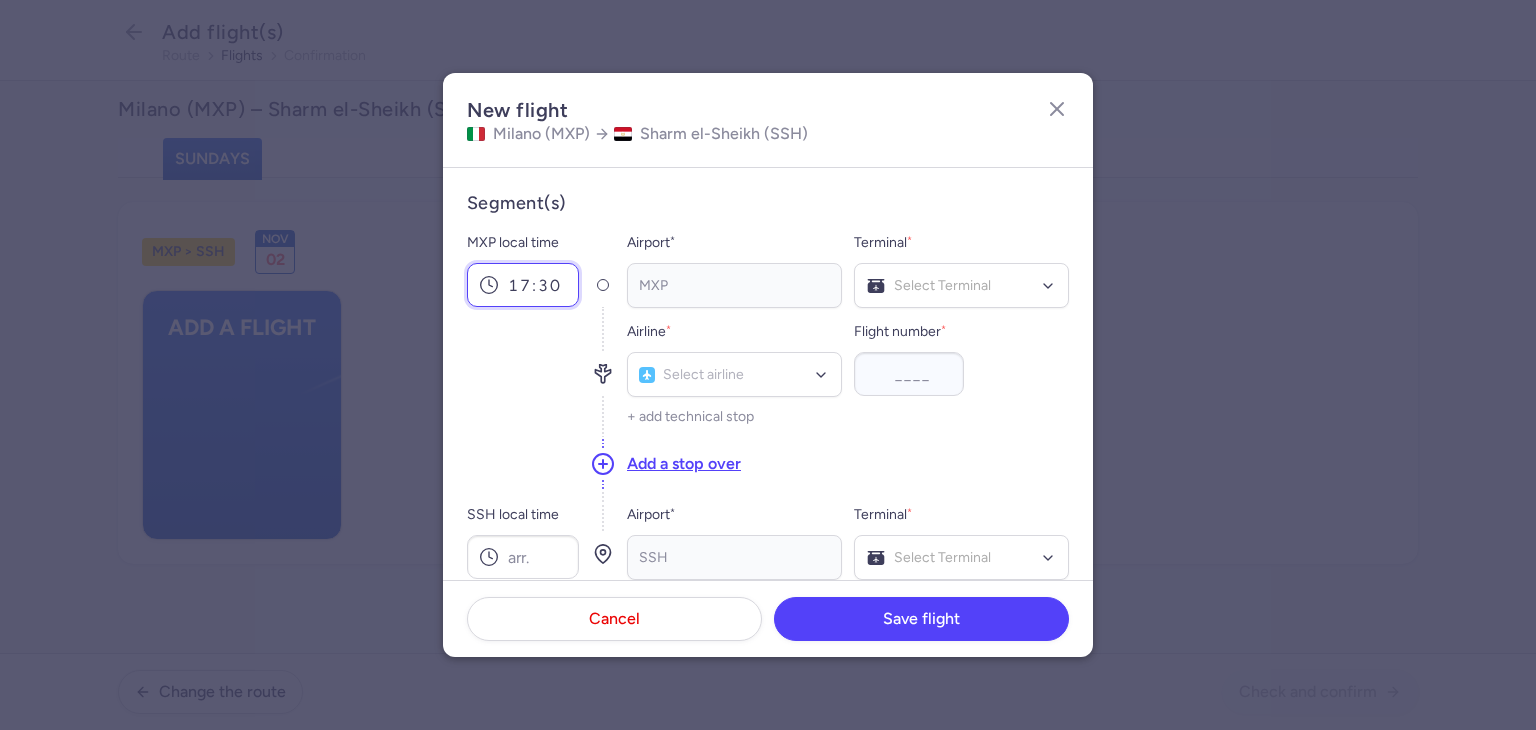 type on "17:30" 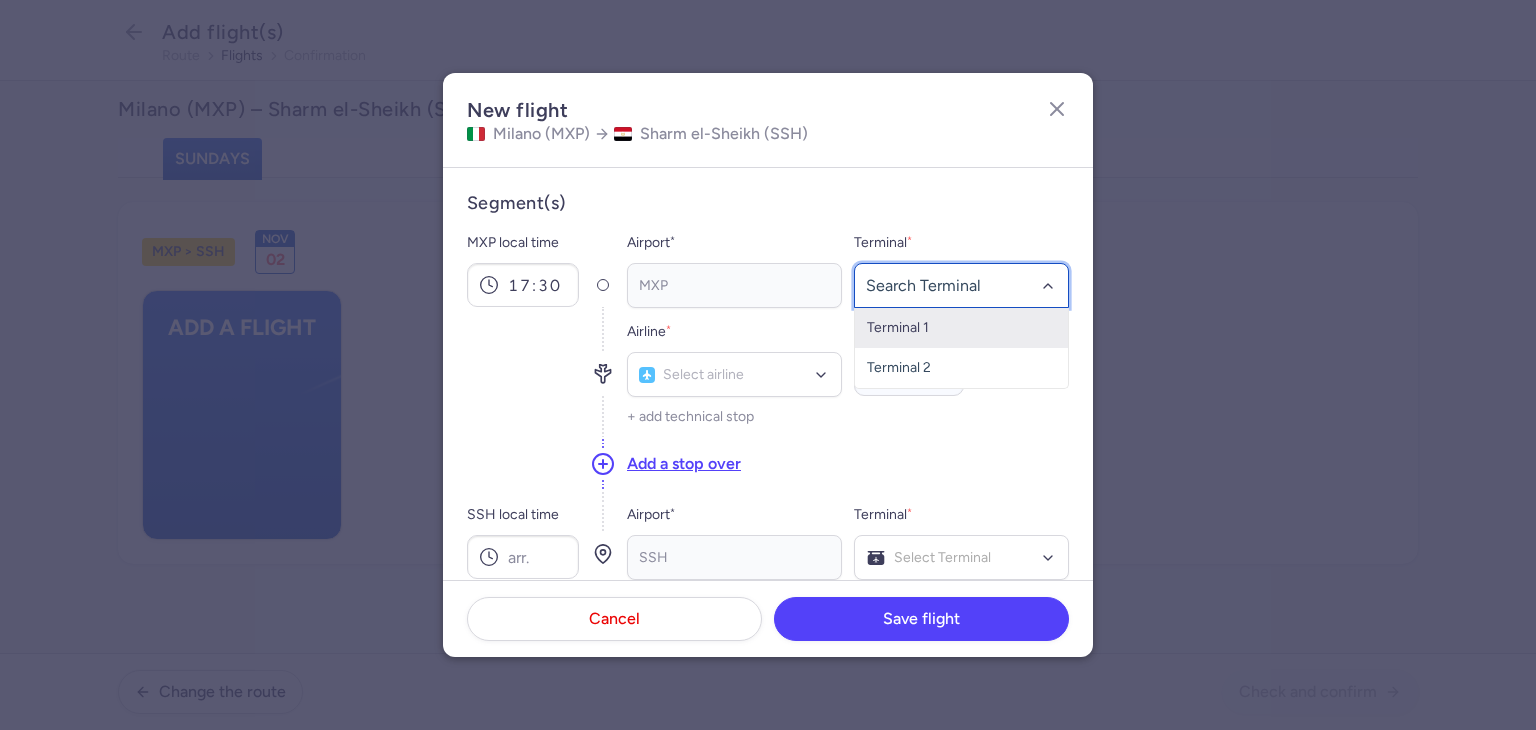 click 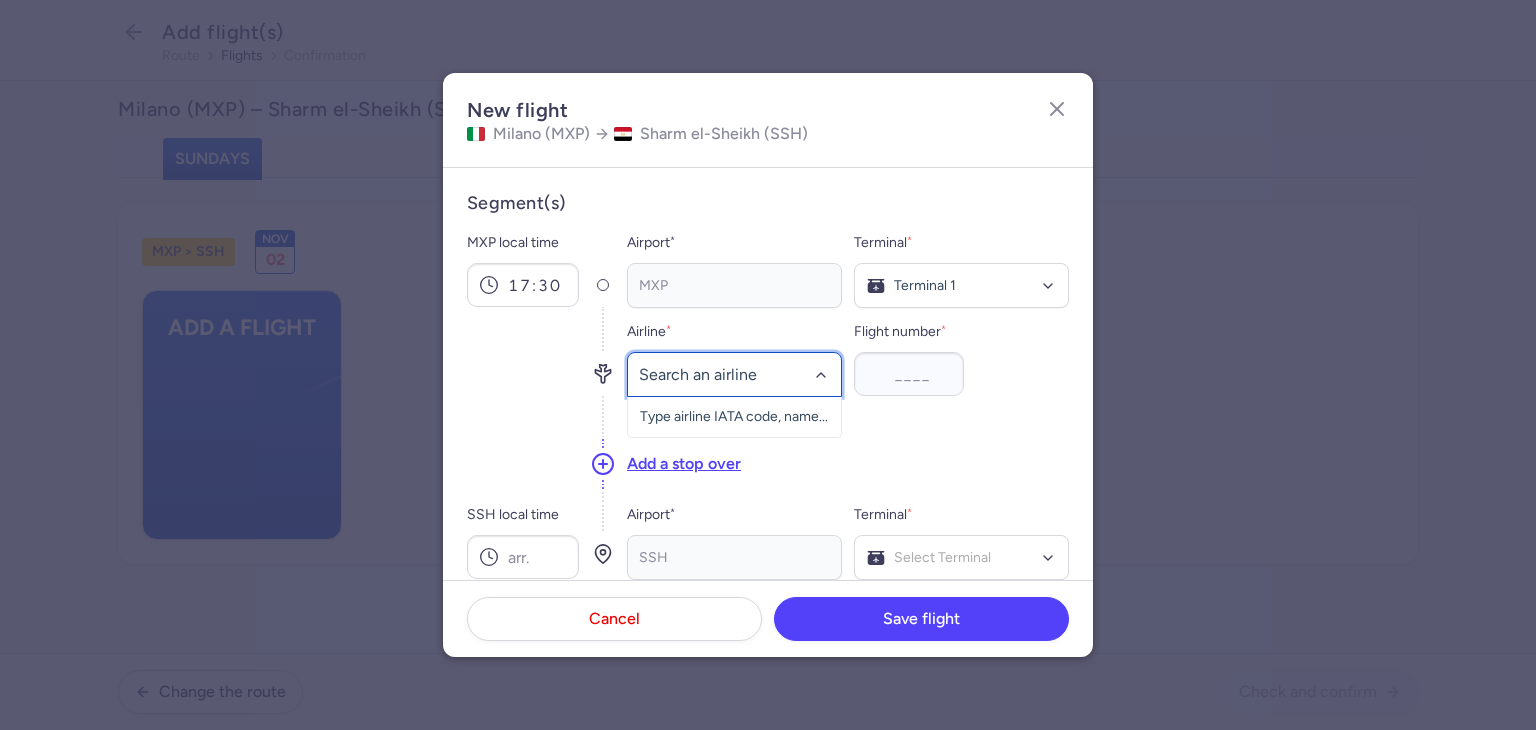 click 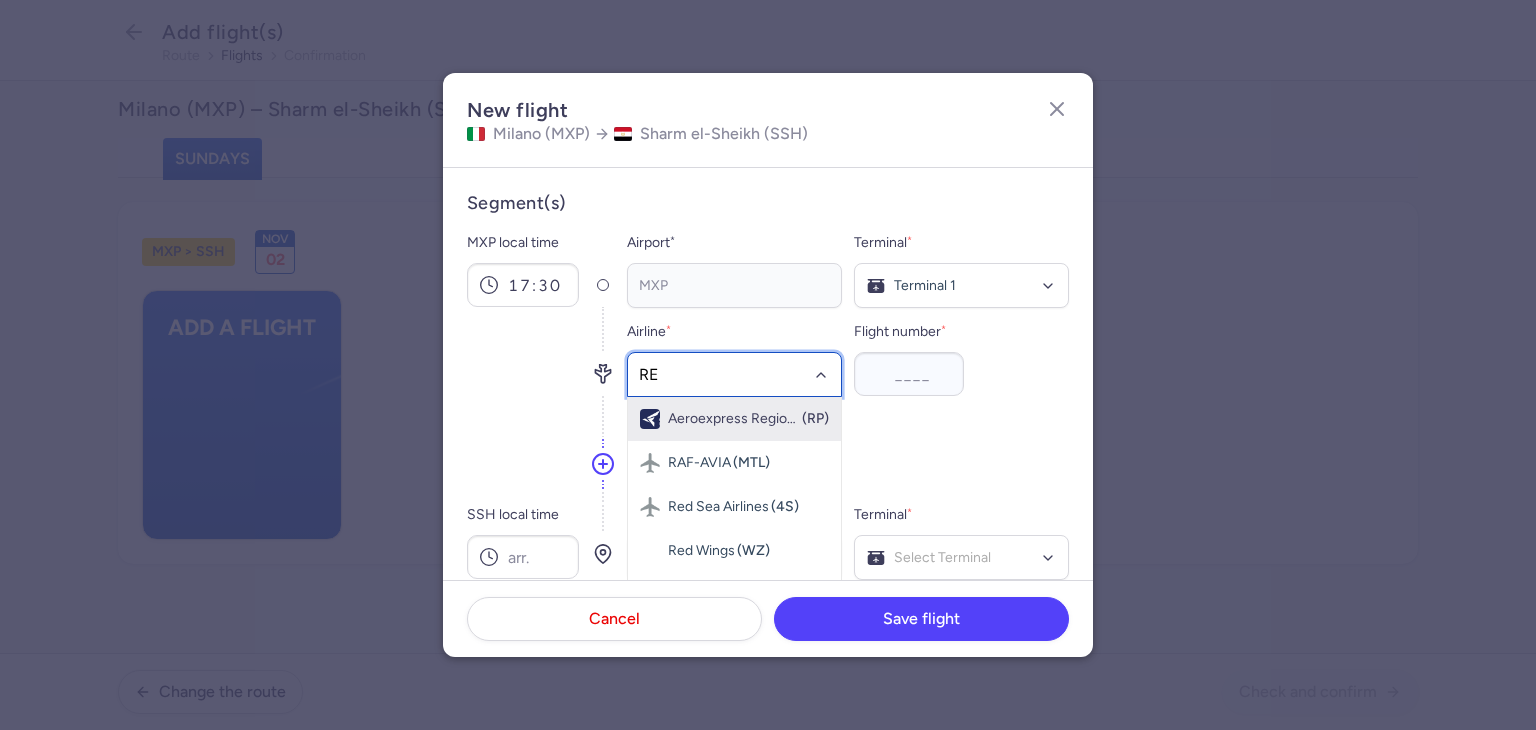 type on "RED" 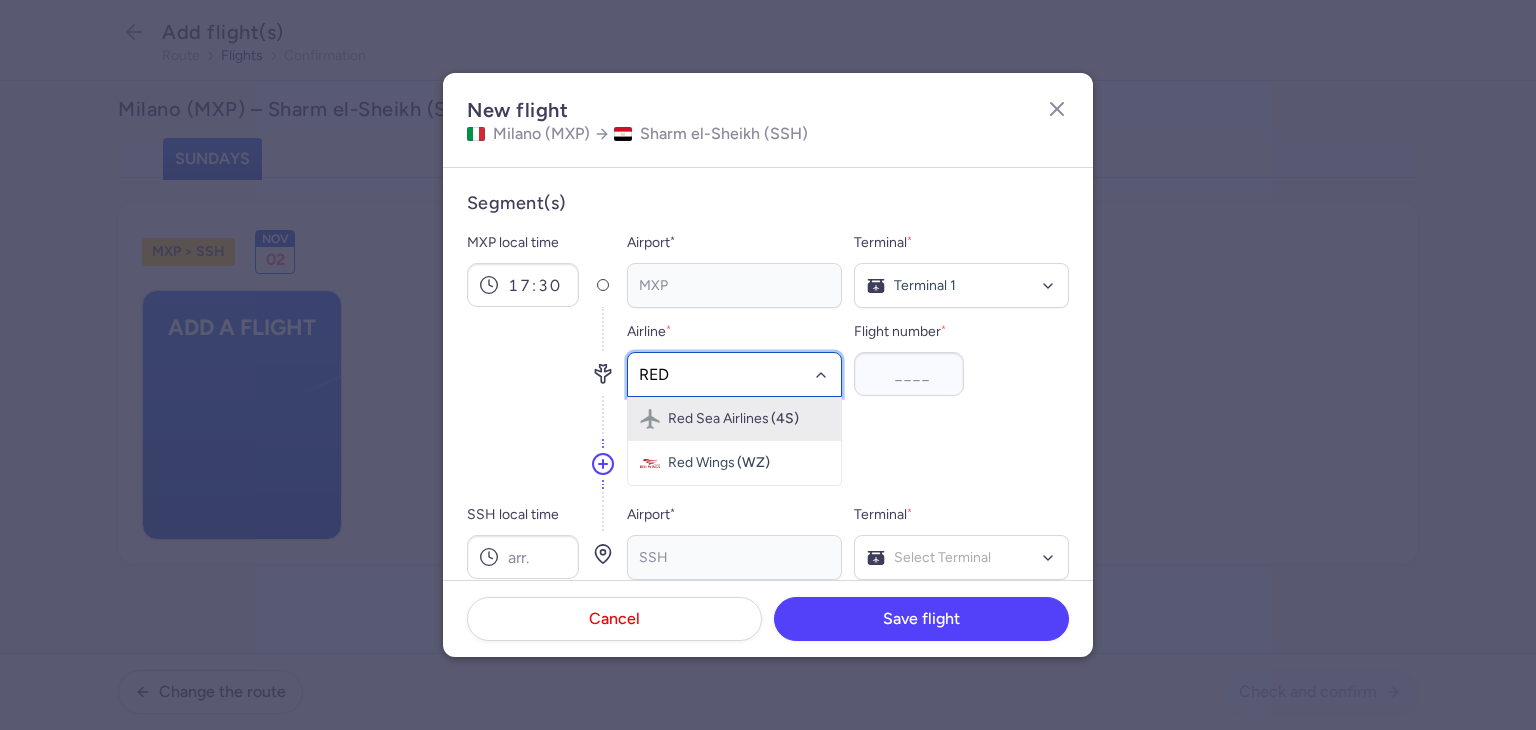 click on "Red Sea Airlines (4S)" at bounding box center [734, 419] 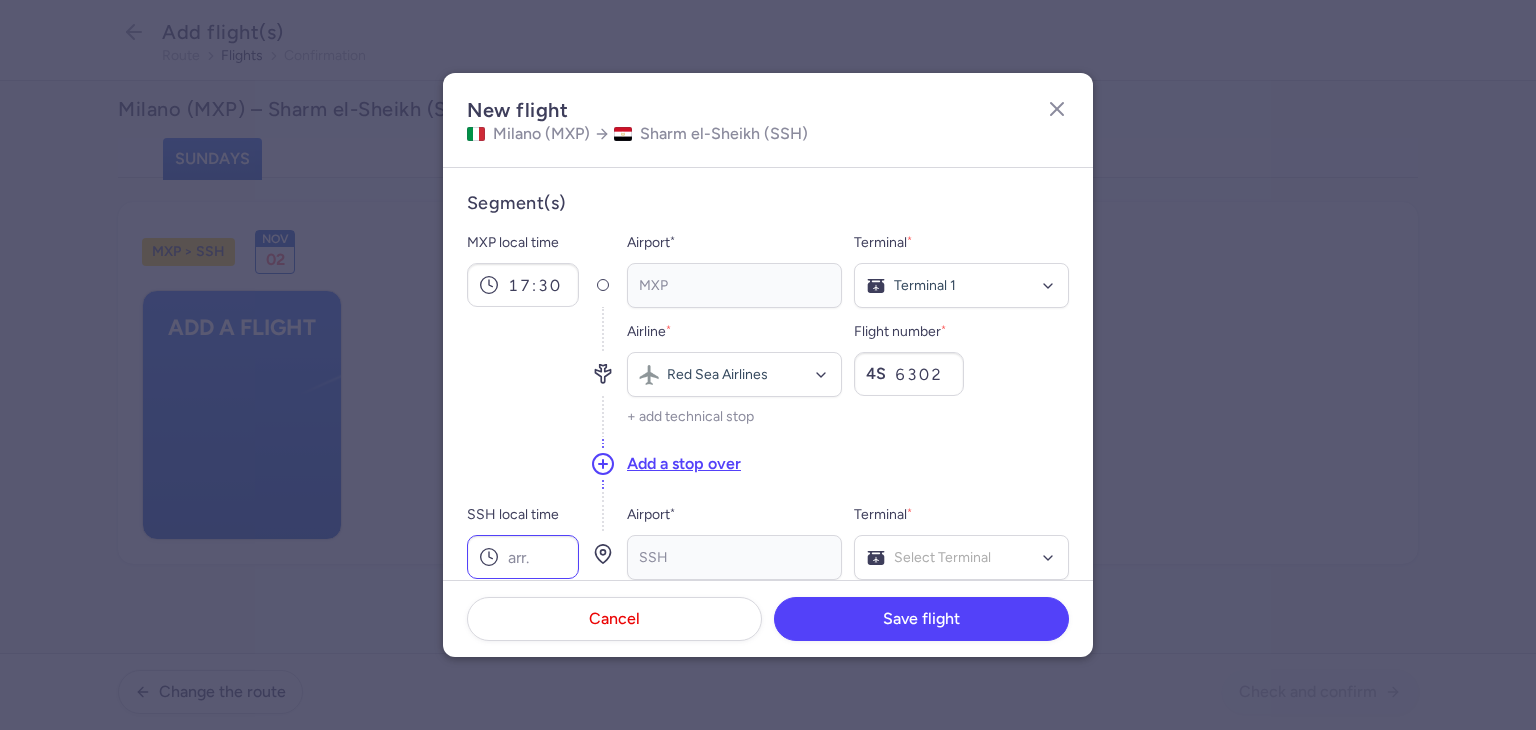 type on "6302" 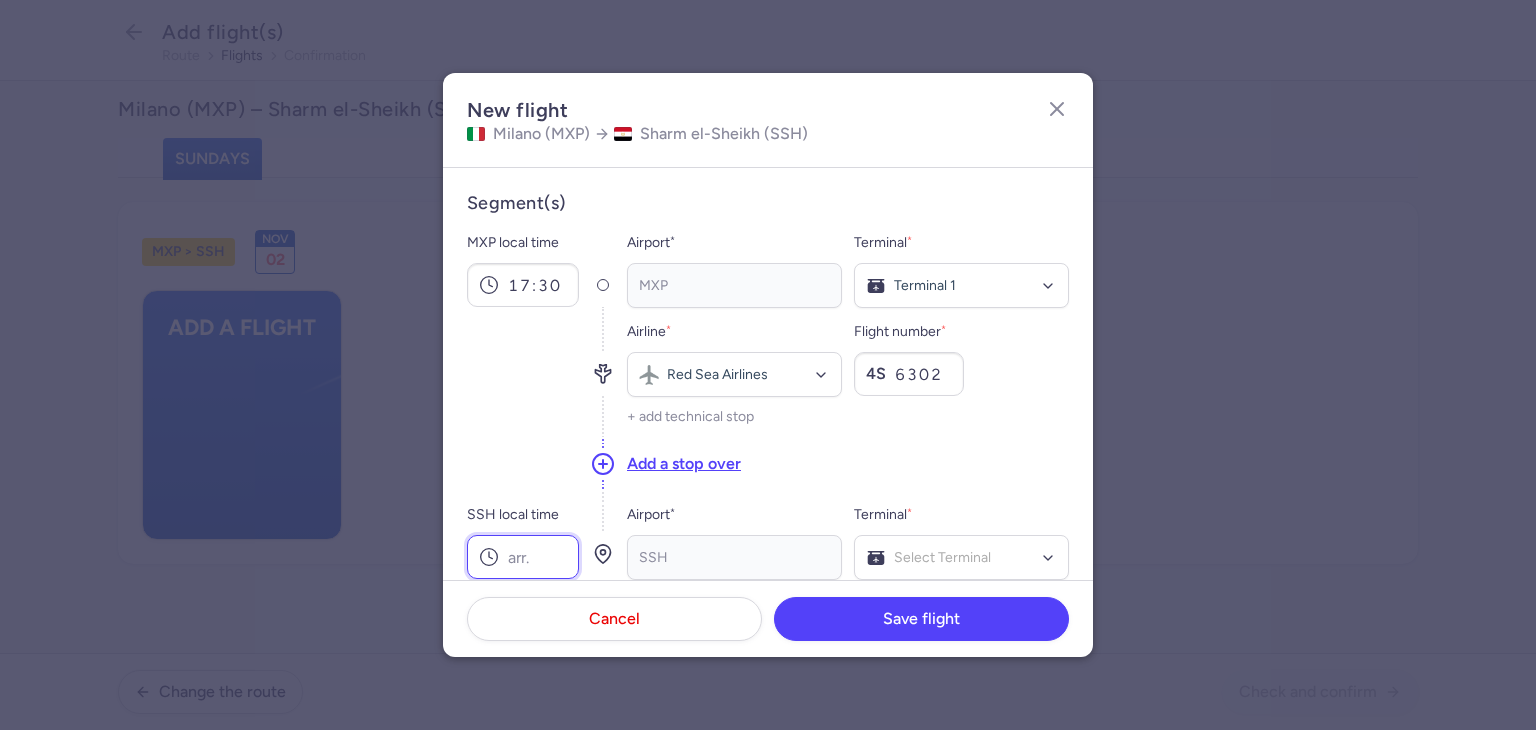 click on "SSH local time" at bounding box center [523, 557] 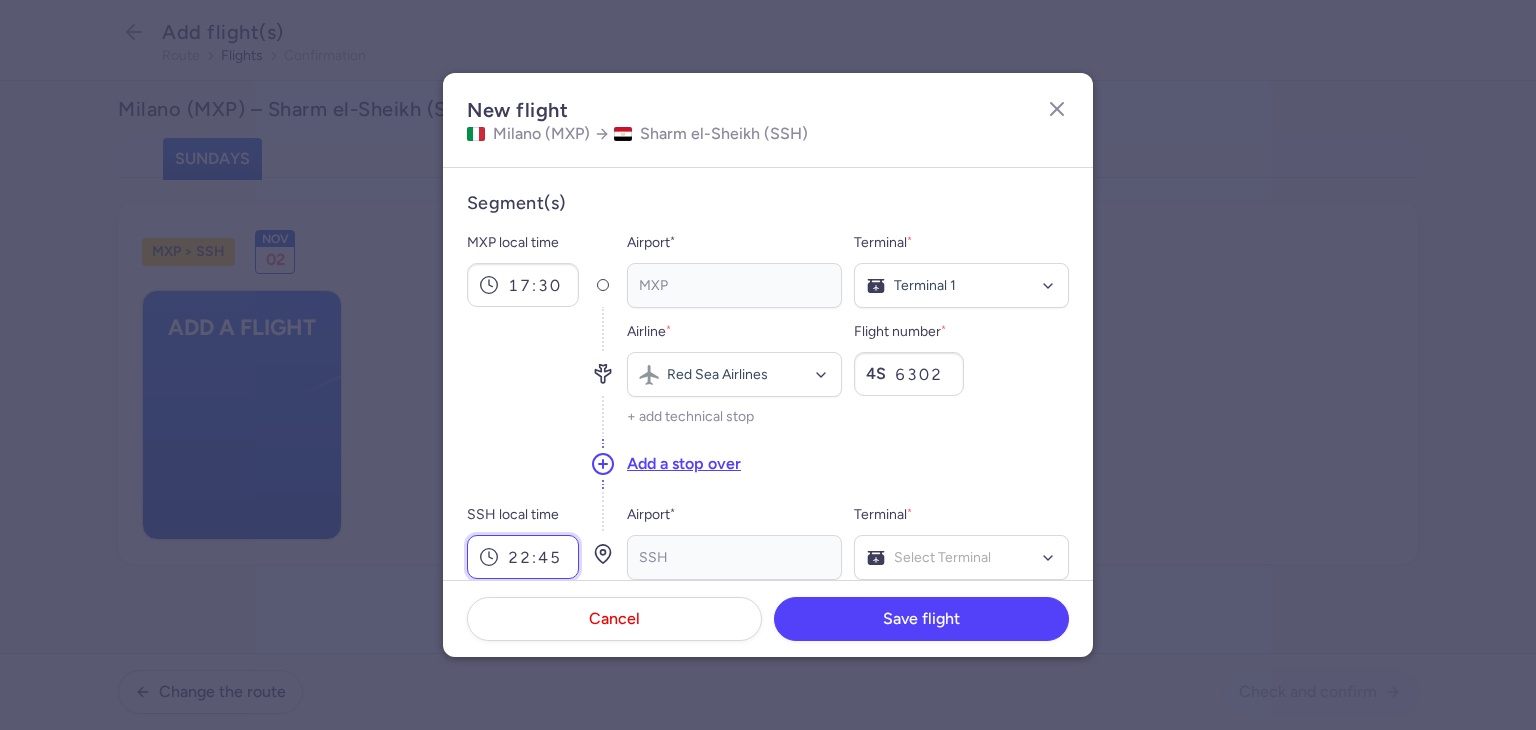 type on "22:45" 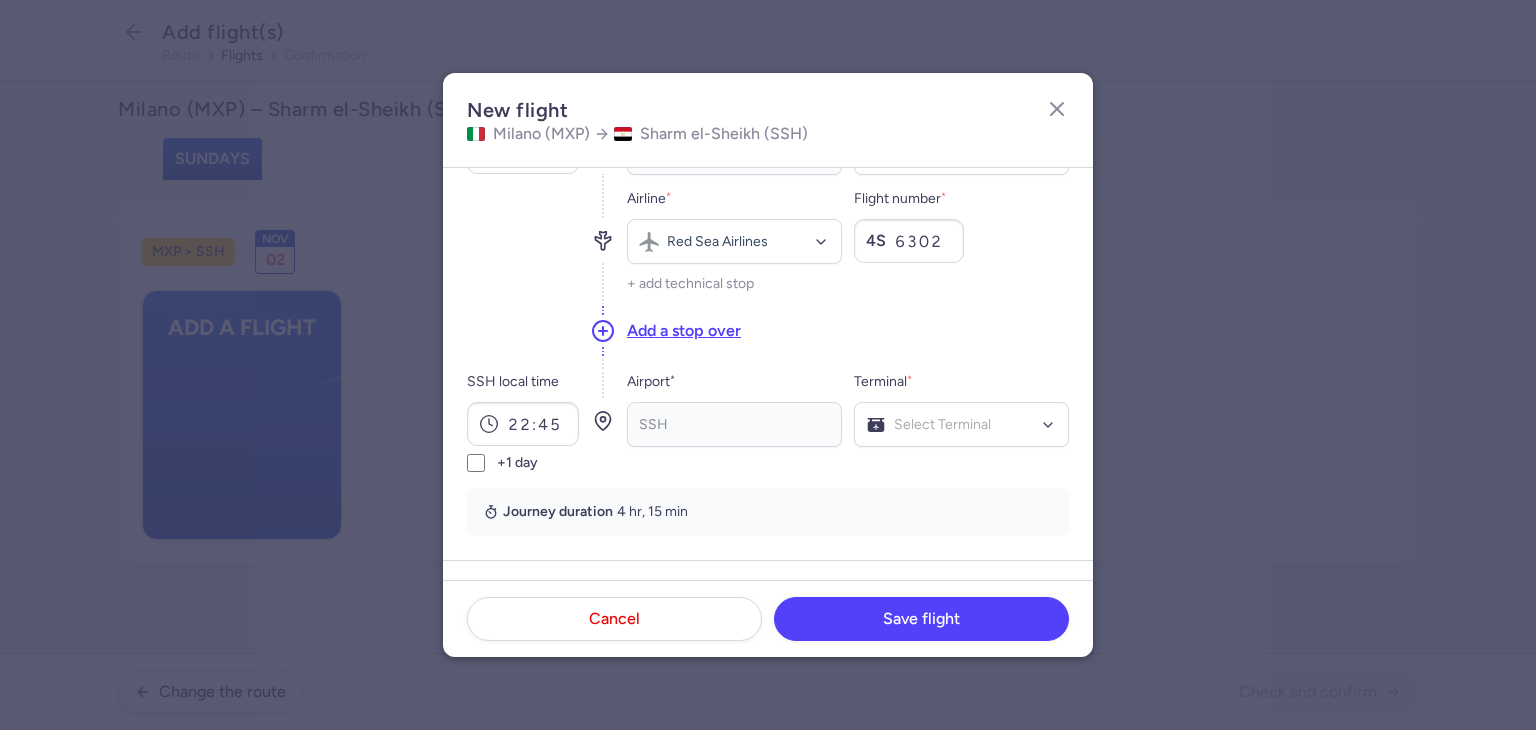 scroll, scrollTop: 226, scrollLeft: 0, axis: vertical 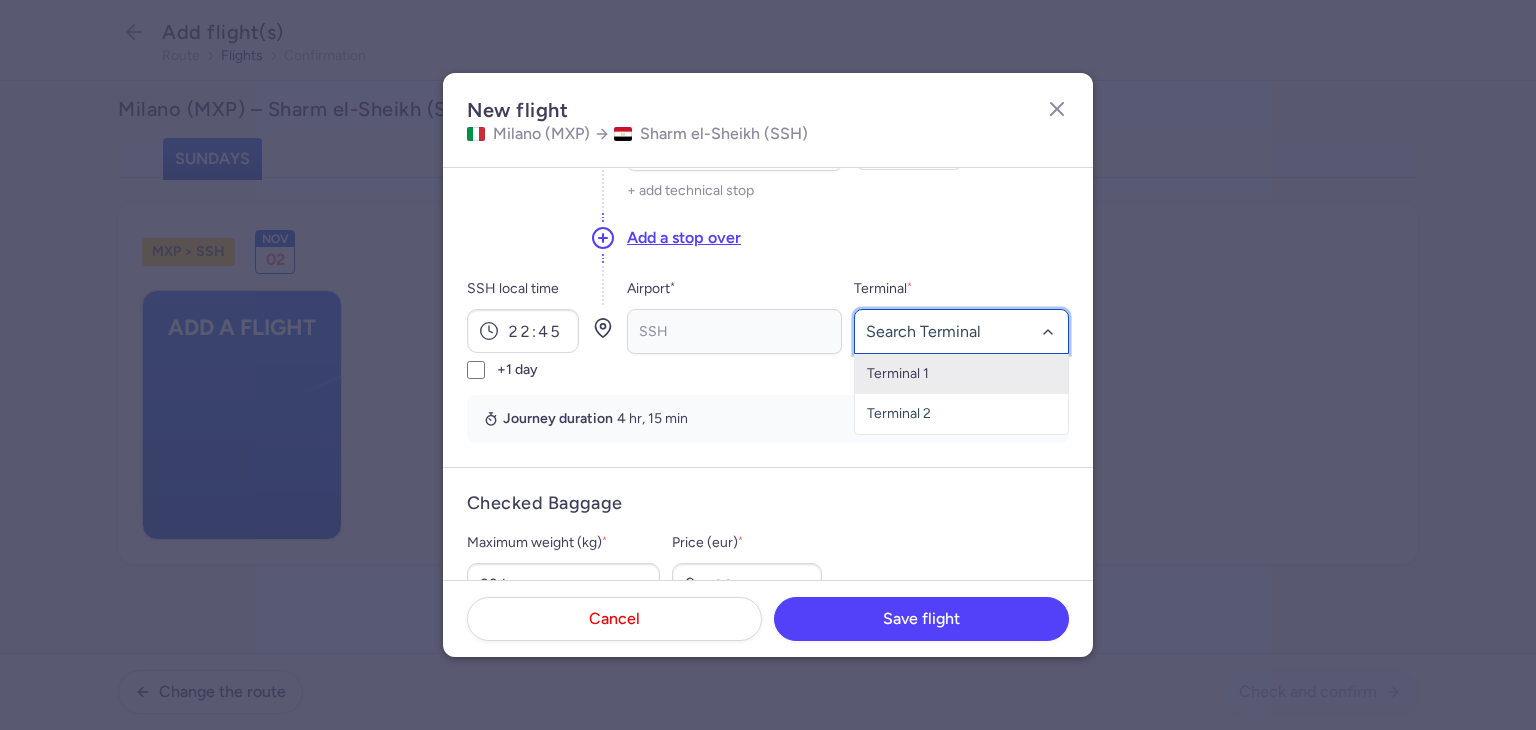 click 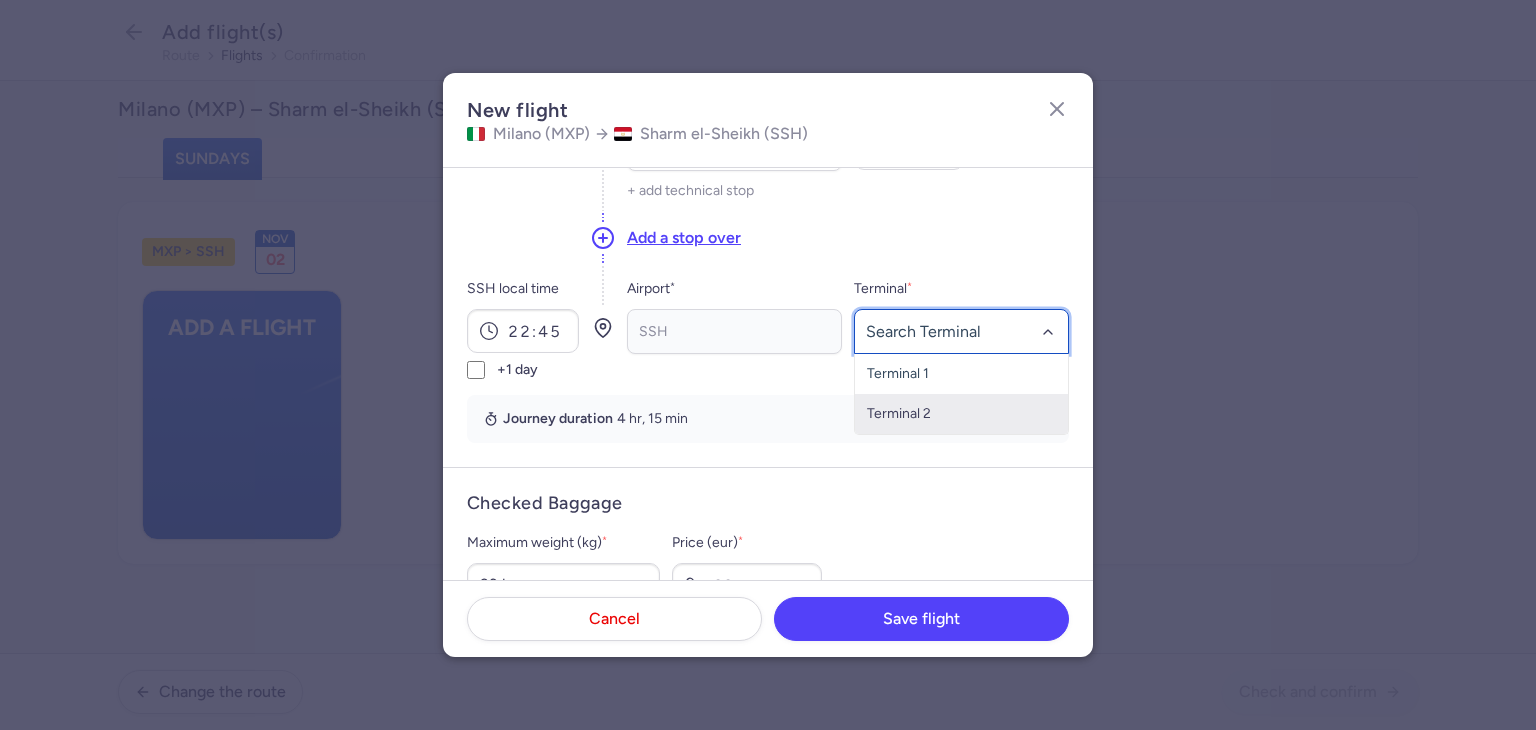 click on "Terminal 2" at bounding box center [961, 414] 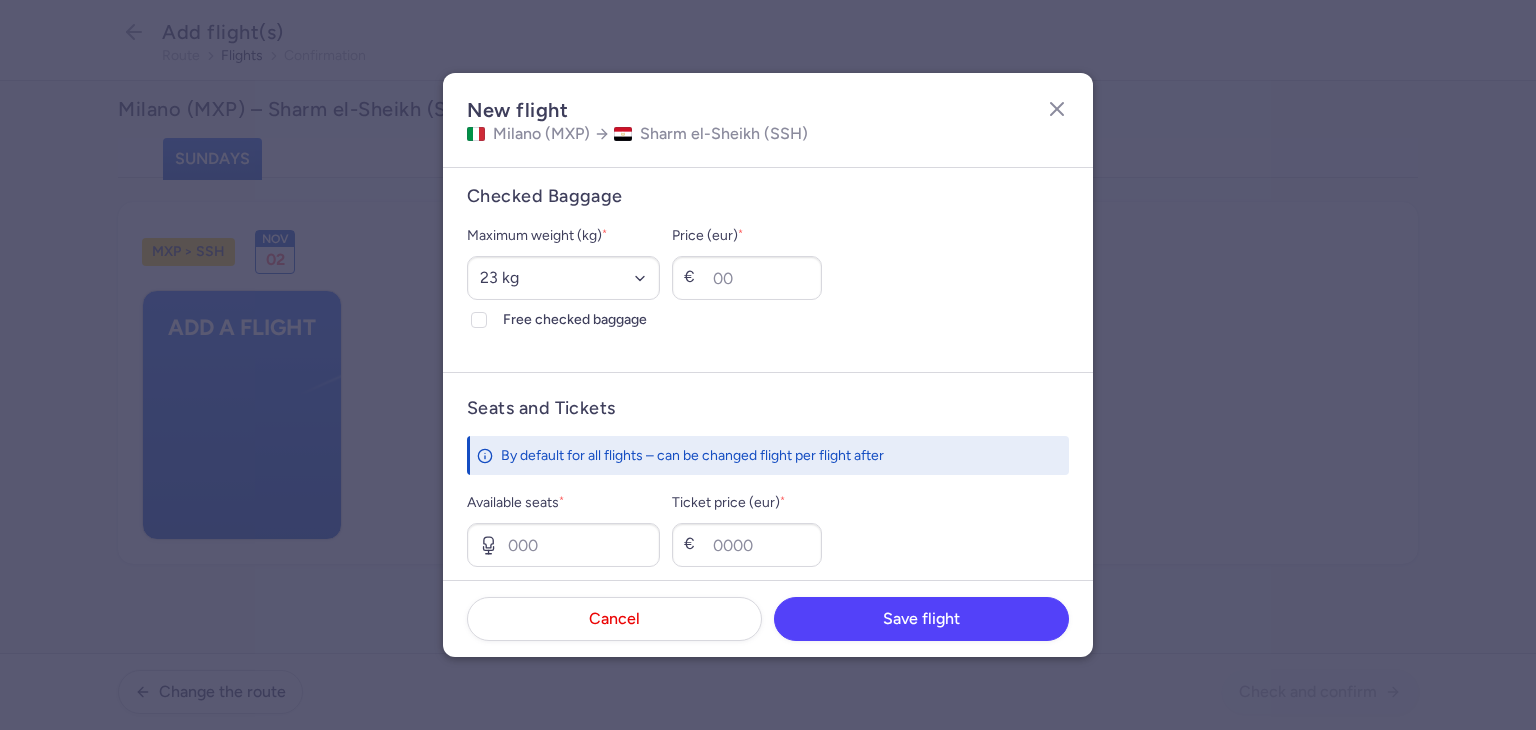 scroll, scrollTop: 626, scrollLeft: 0, axis: vertical 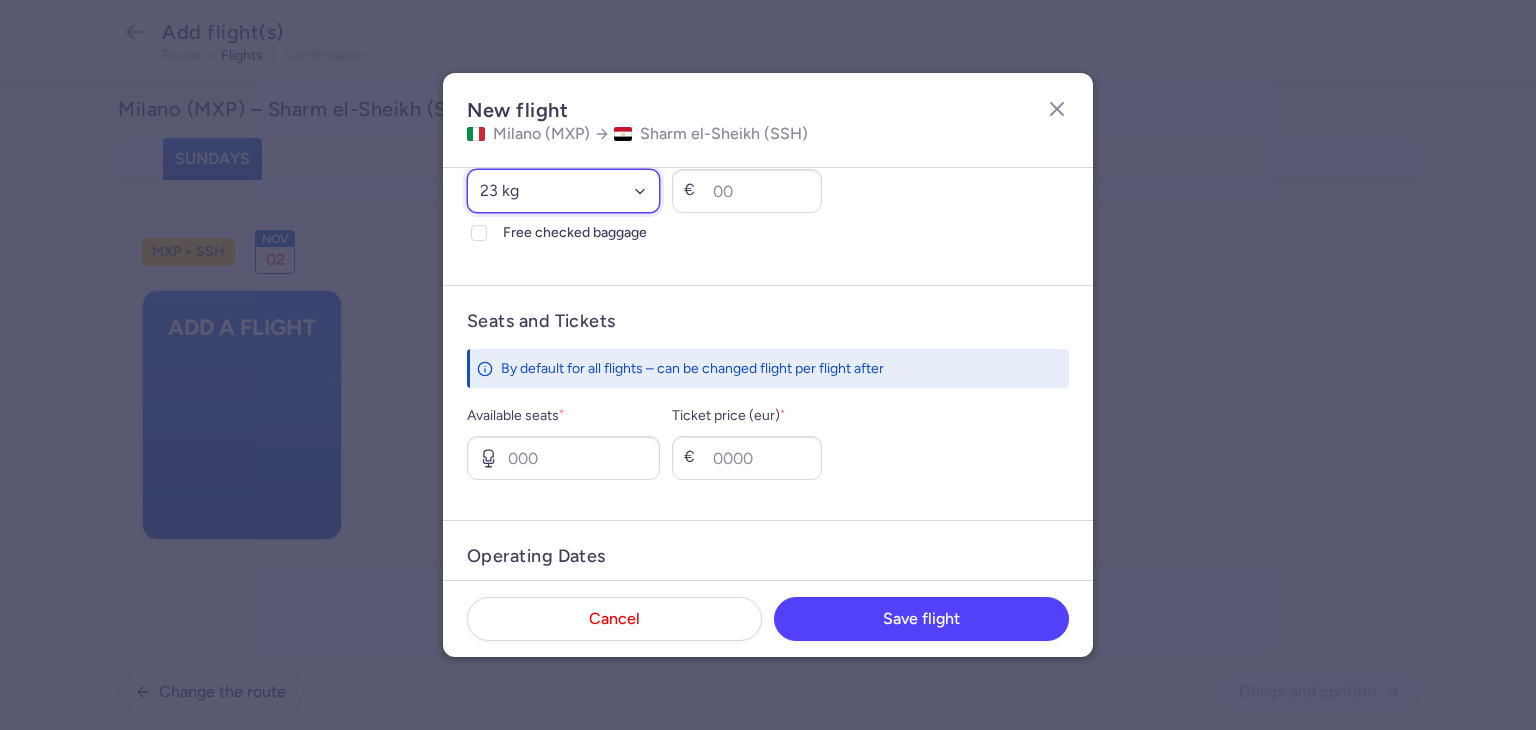 click on "Select an option 15 kg 16 kg 17 kg 18 kg 19 kg 20 kg 21 kg 22 kg 23 kg 24 kg 25 kg 26 kg 27 kg 28 kg 29 kg 30 kg 31 kg 32 kg 33 kg 34 kg 35 kg" at bounding box center (563, 191) 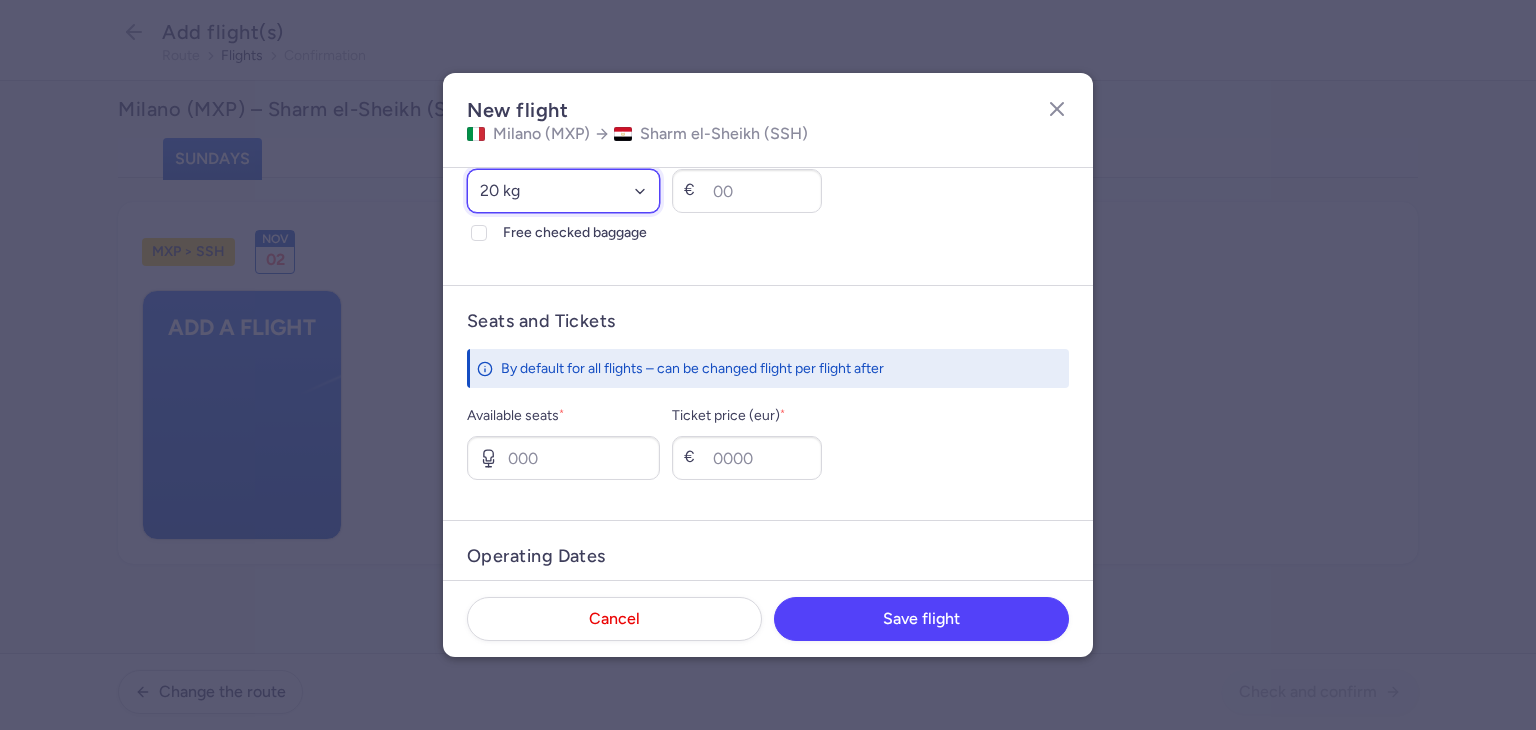 click on "Select an option 15 kg 16 kg 17 kg 18 kg 19 kg 20 kg 21 kg 22 kg 23 kg 24 kg 25 kg 26 kg 27 kg 28 kg 29 kg 30 kg 31 kg 32 kg 33 kg 34 kg 35 kg" at bounding box center (563, 191) 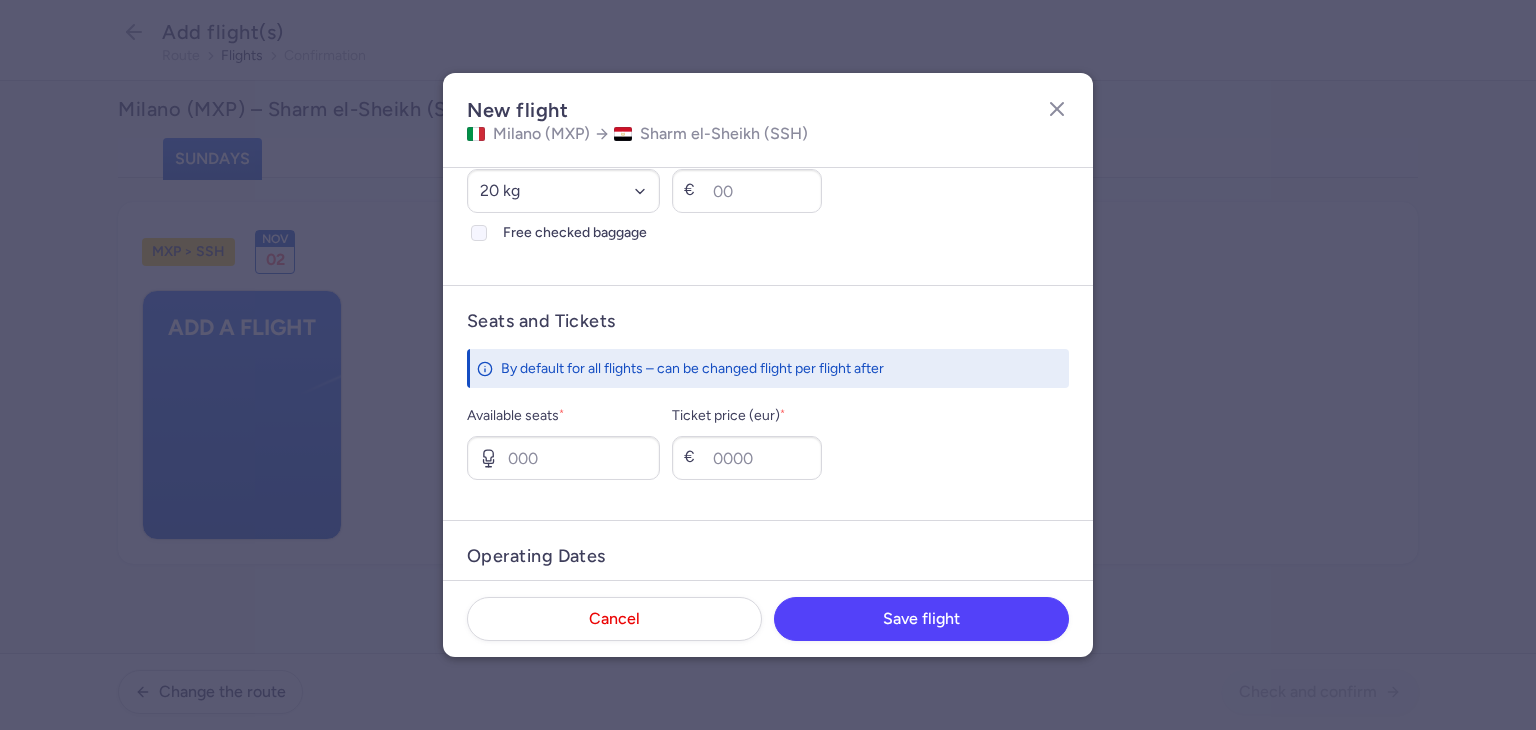 click on "Free checked baggage" 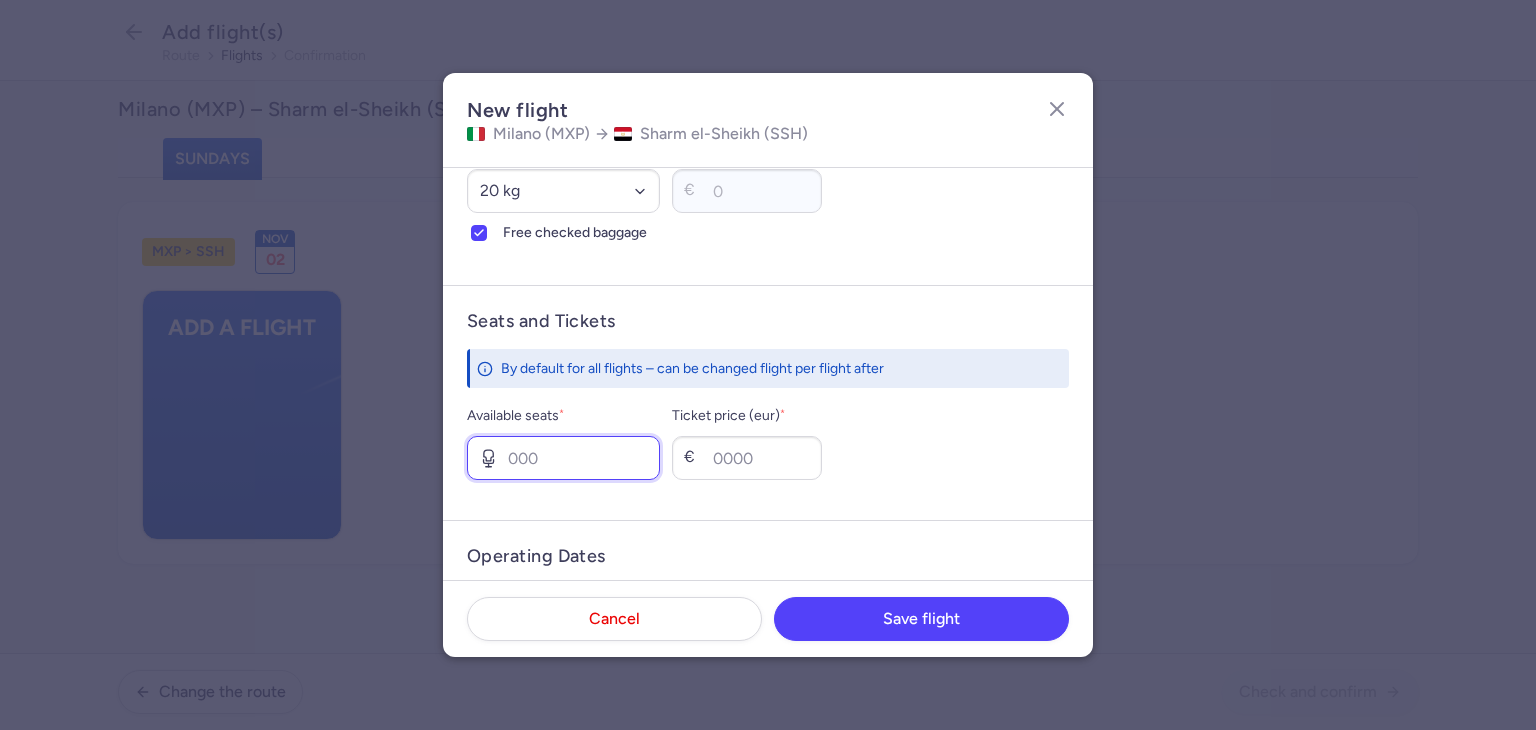 click on "Available seats  *" at bounding box center [563, 458] 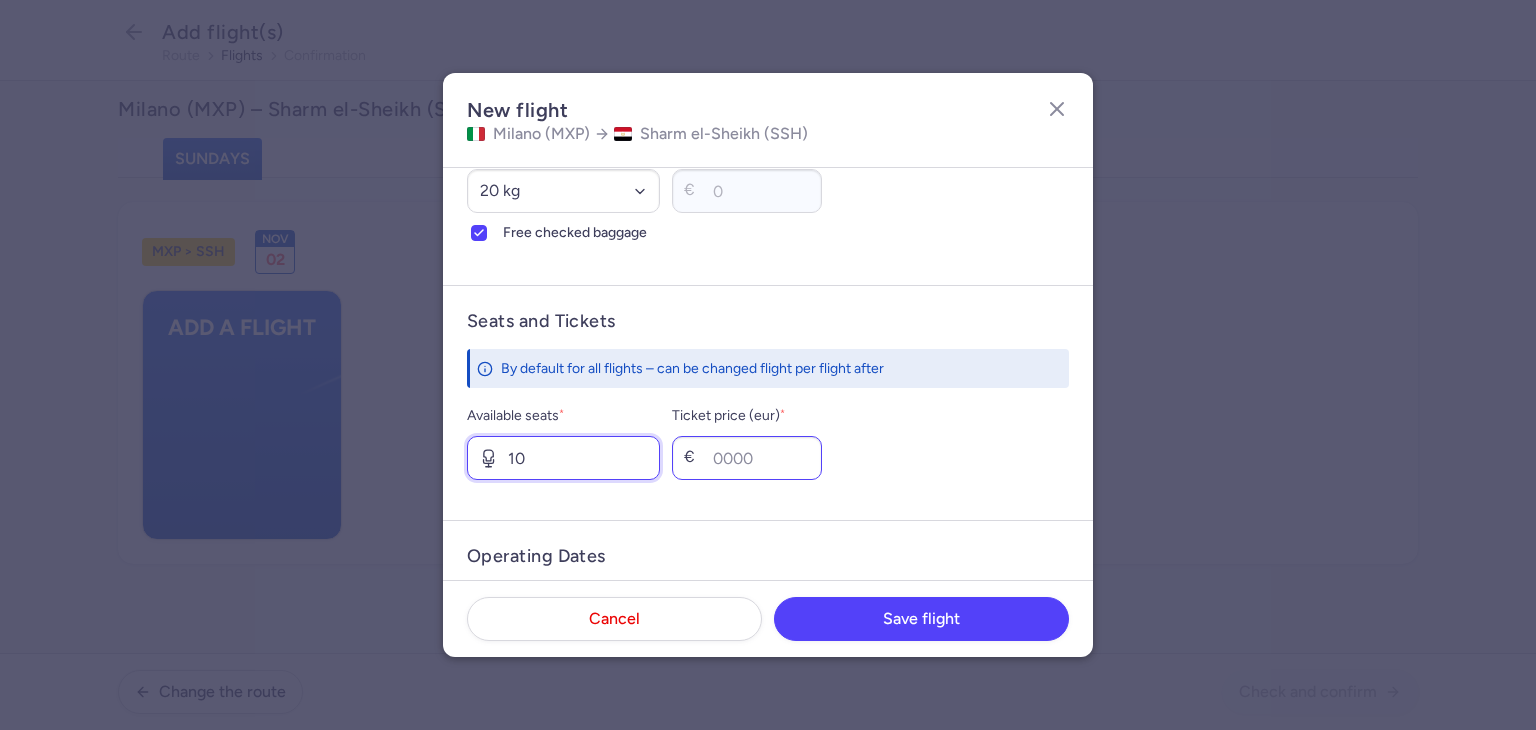 type on "10" 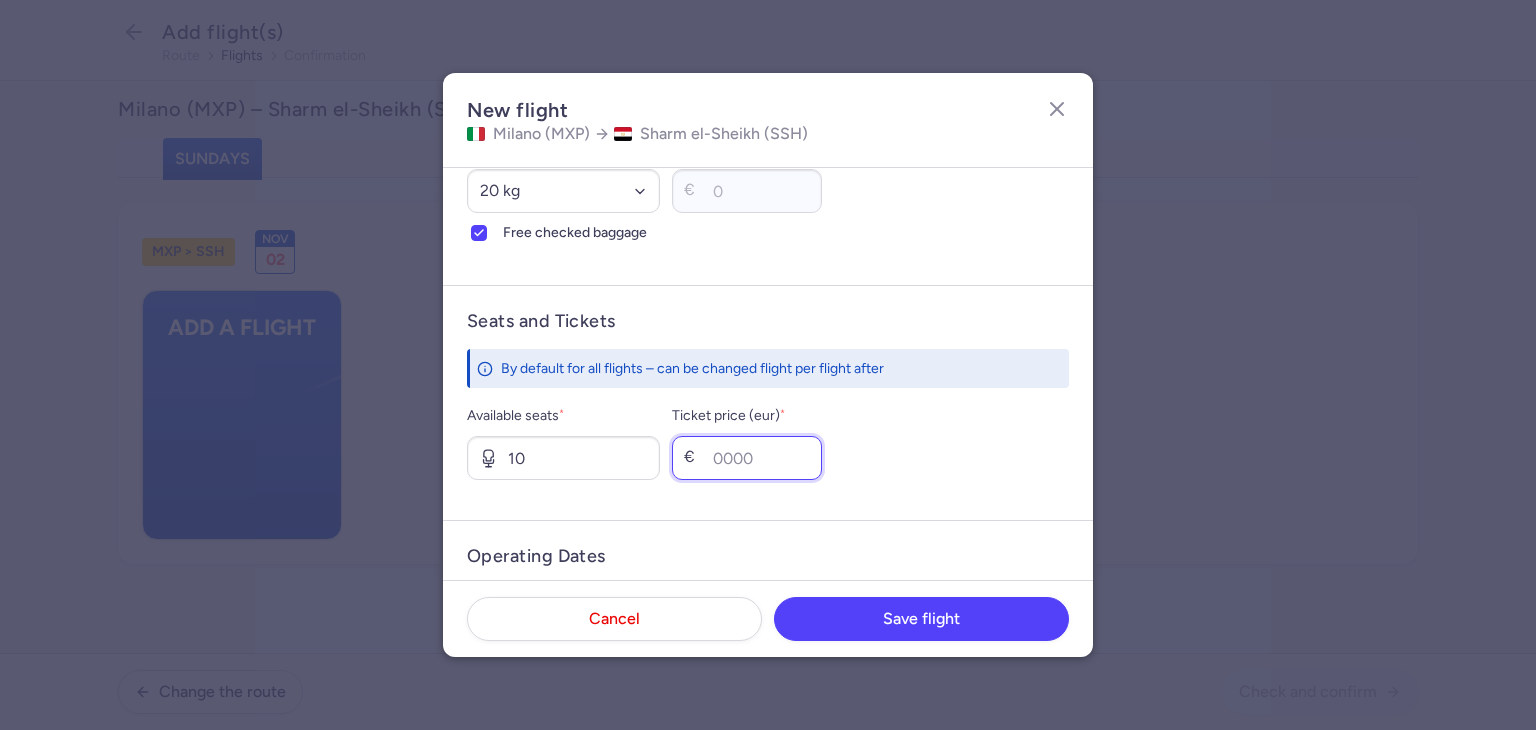 click on "Ticket price (eur)  *" at bounding box center (747, 458) 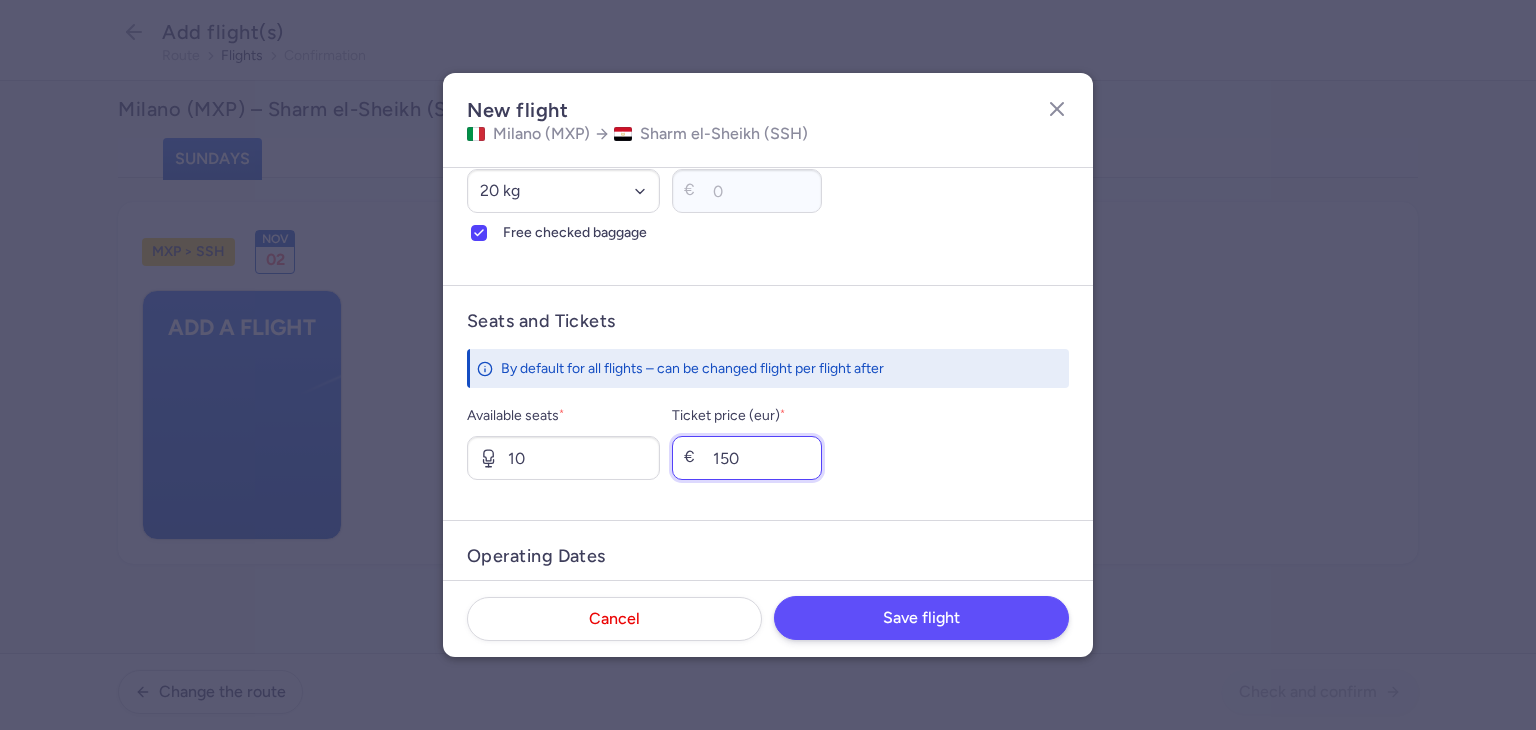 type on "150" 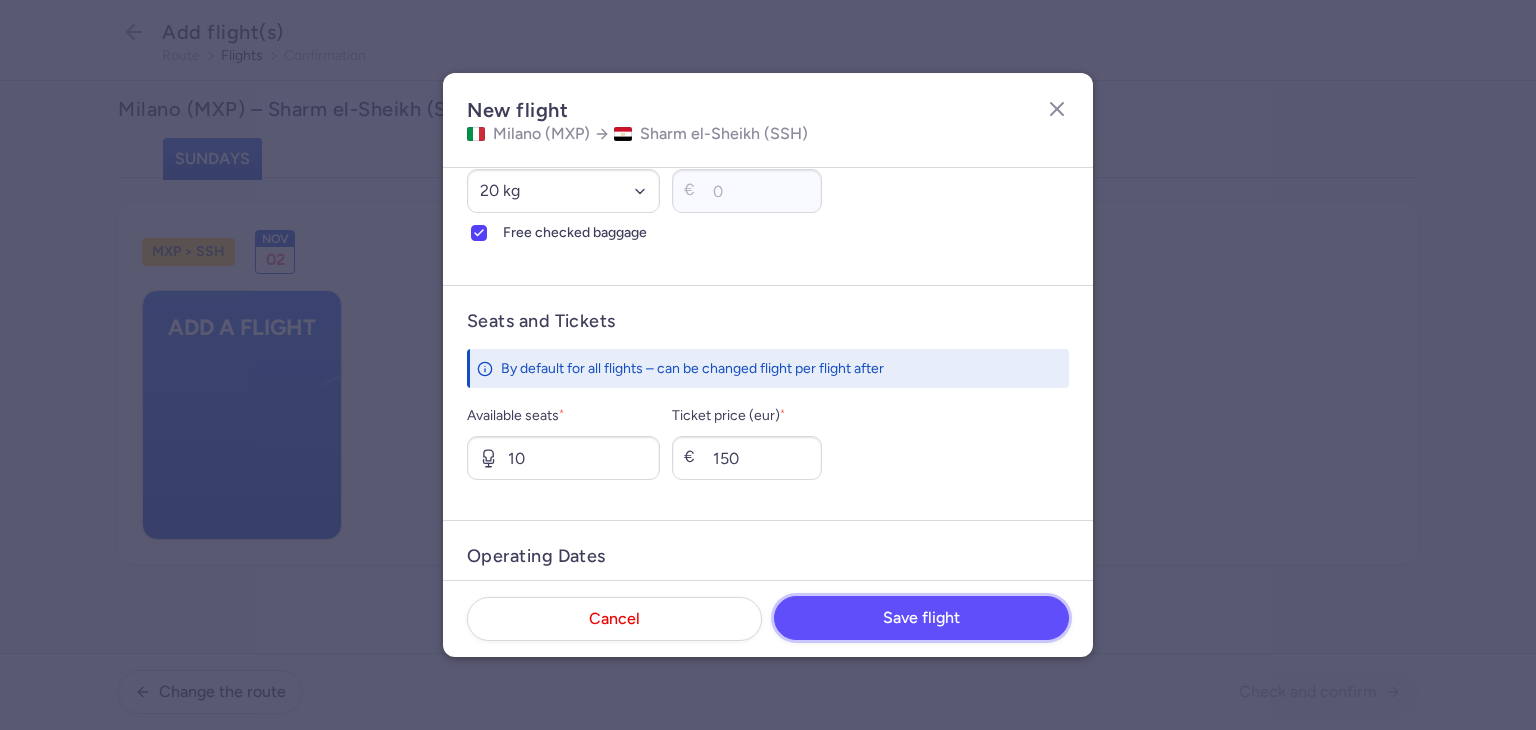 click on "Save flight" at bounding box center [921, 618] 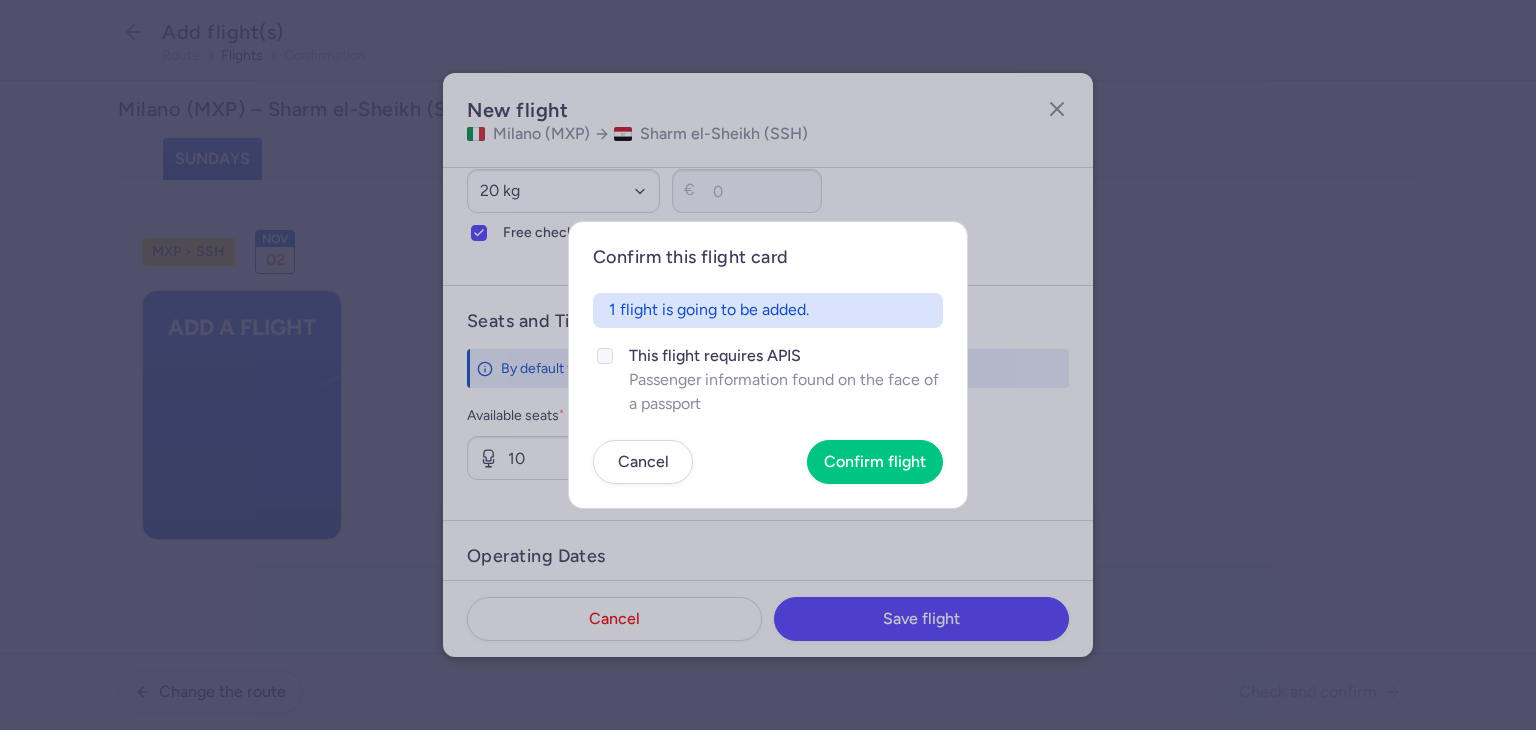 click on "This flight requires APIS" 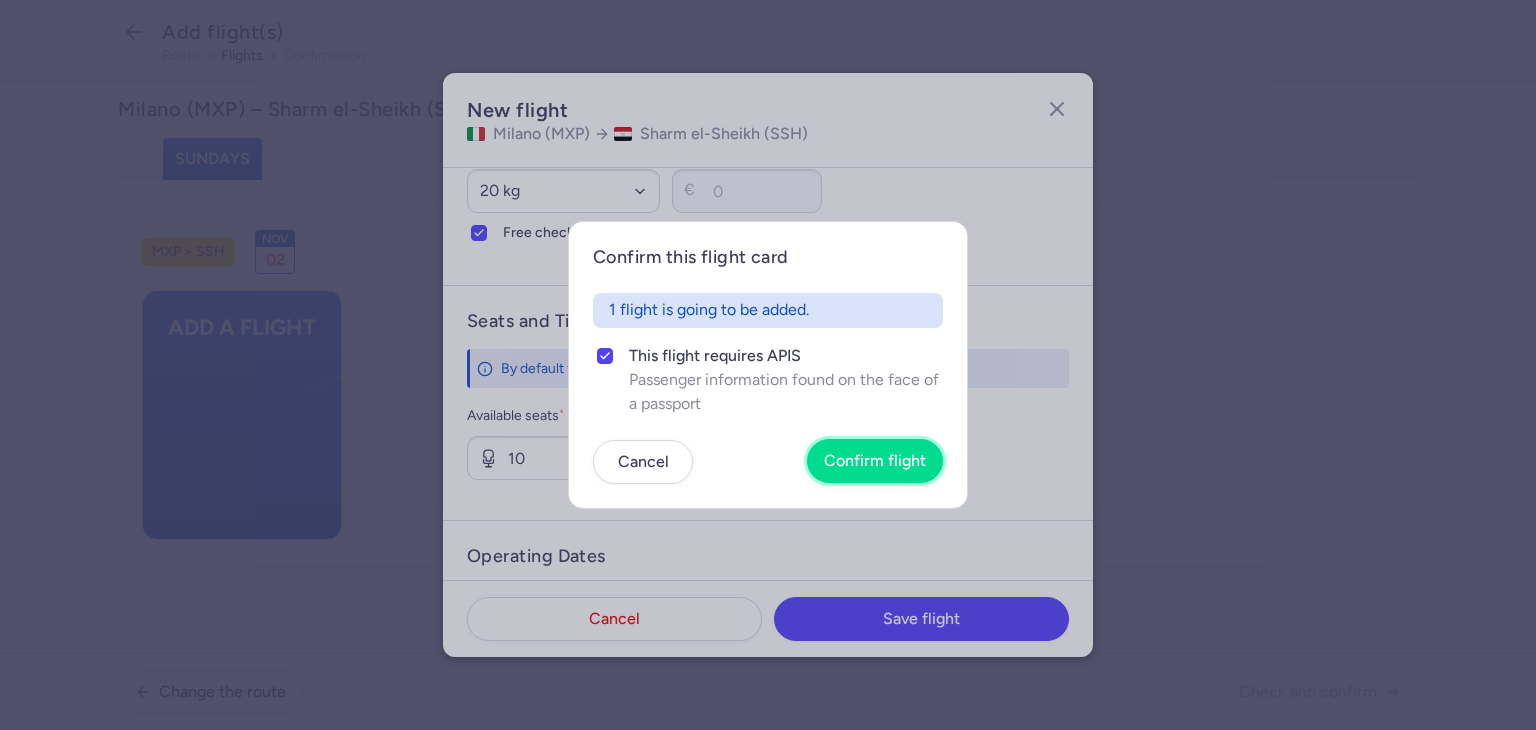 click on "Confirm flight" at bounding box center [875, 461] 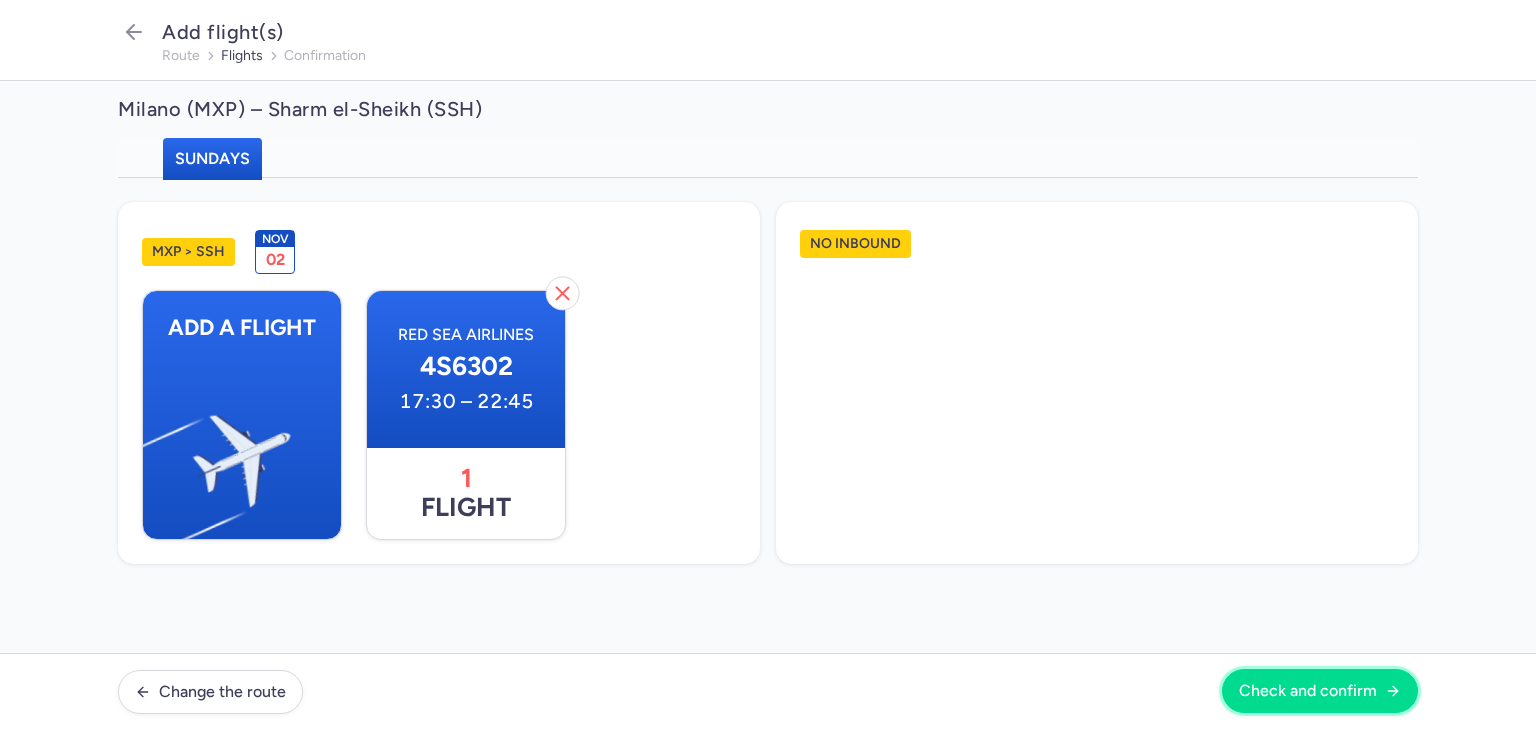 click on "Check and confirm" at bounding box center [1308, 691] 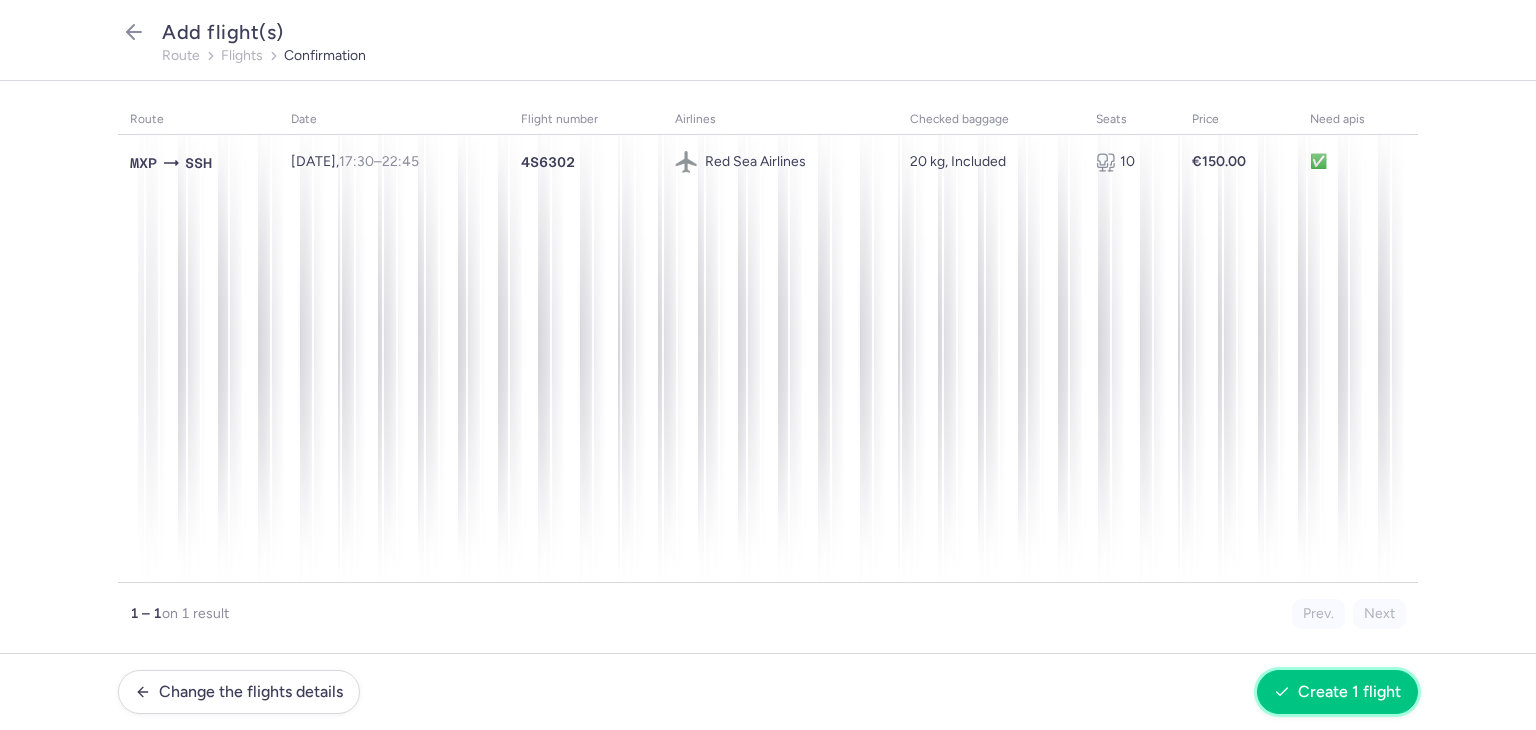 click on "Create 1 flight" at bounding box center [1337, 692] 